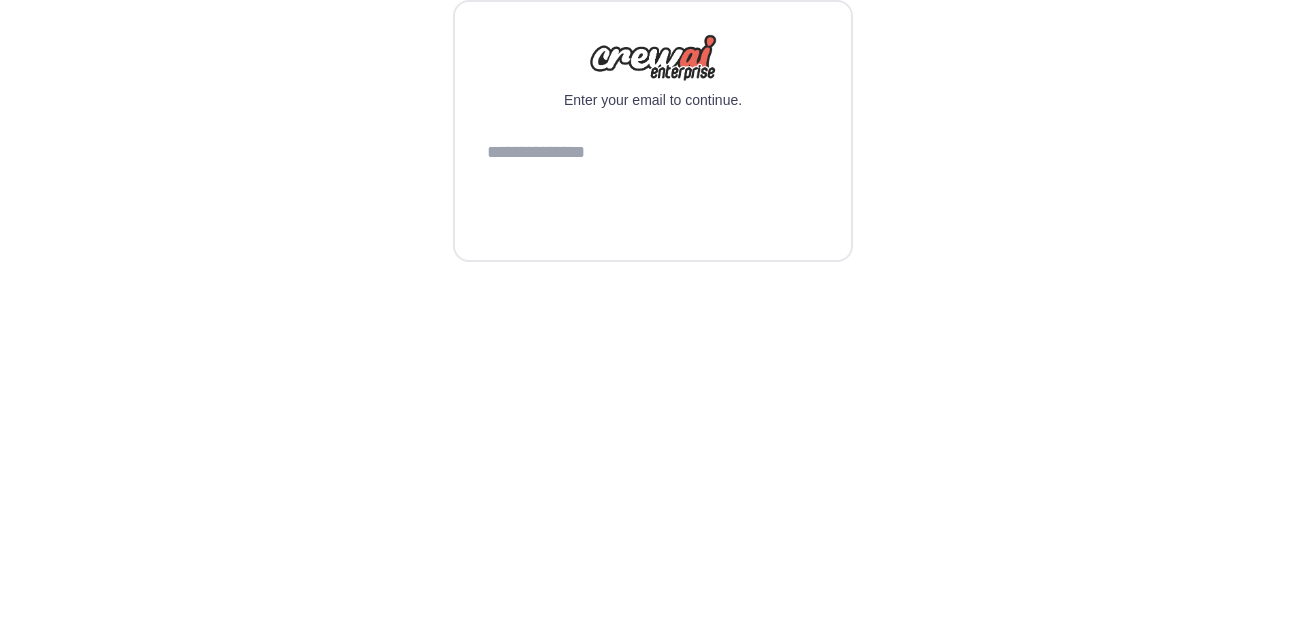 scroll, scrollTop: 0, scrollLeft: 0, axis: both 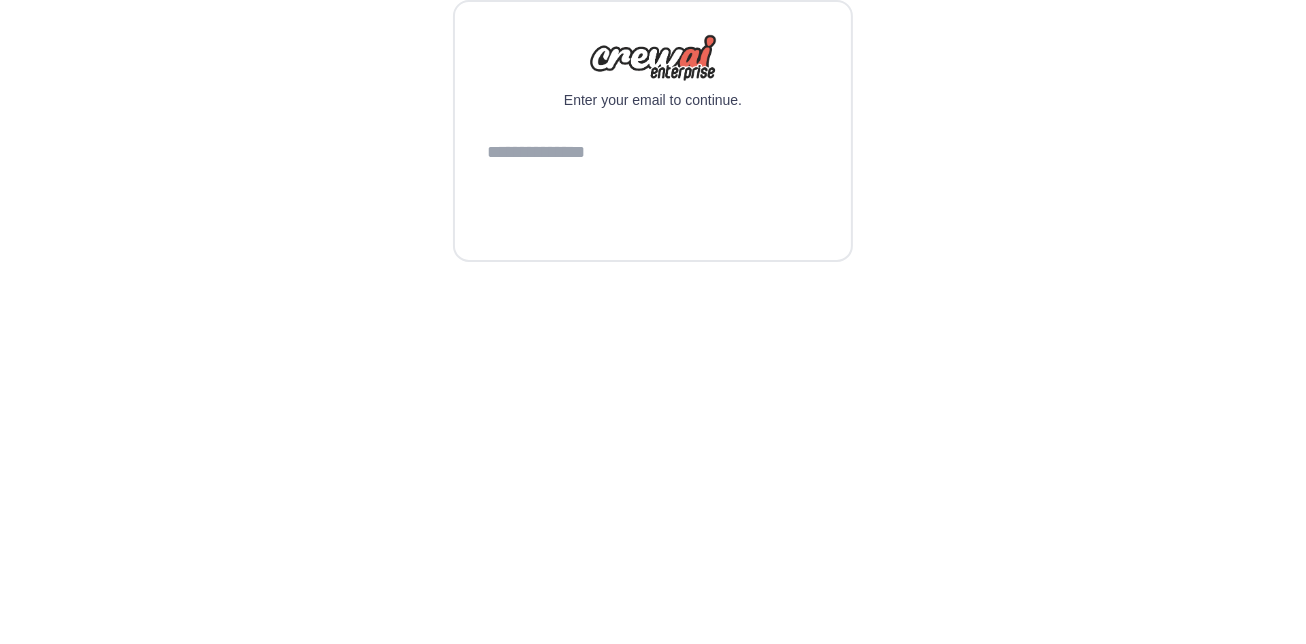 type on "**********" 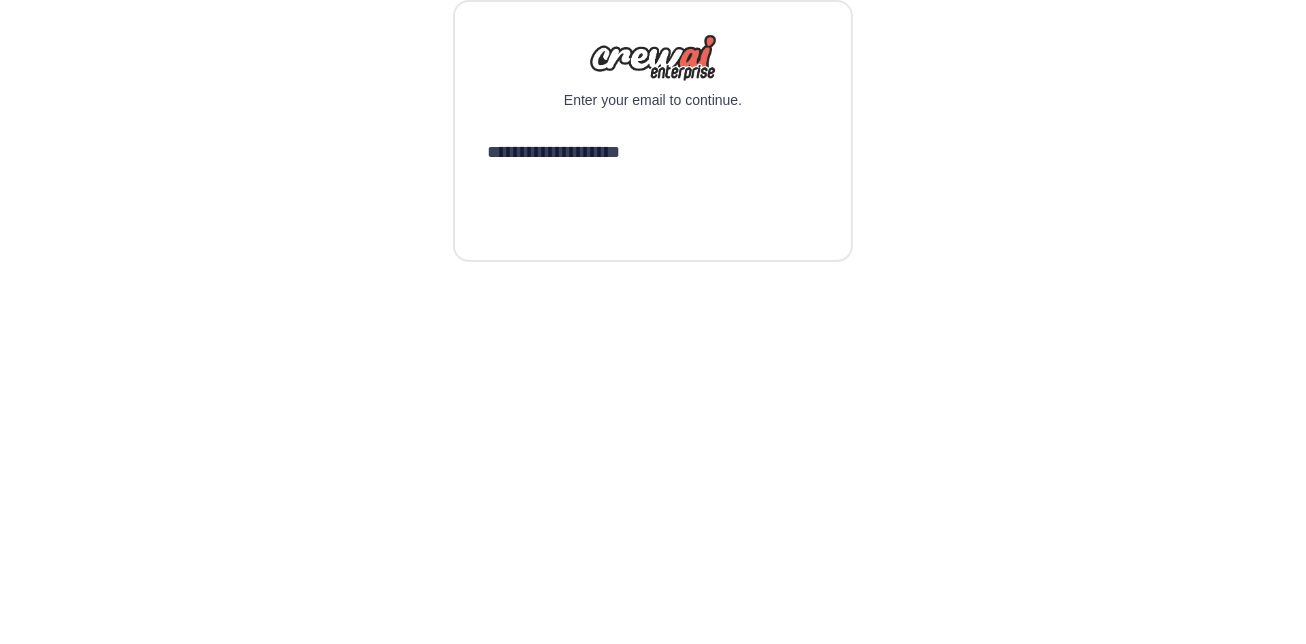 click on "Continue" at bounding box center (653, 204) 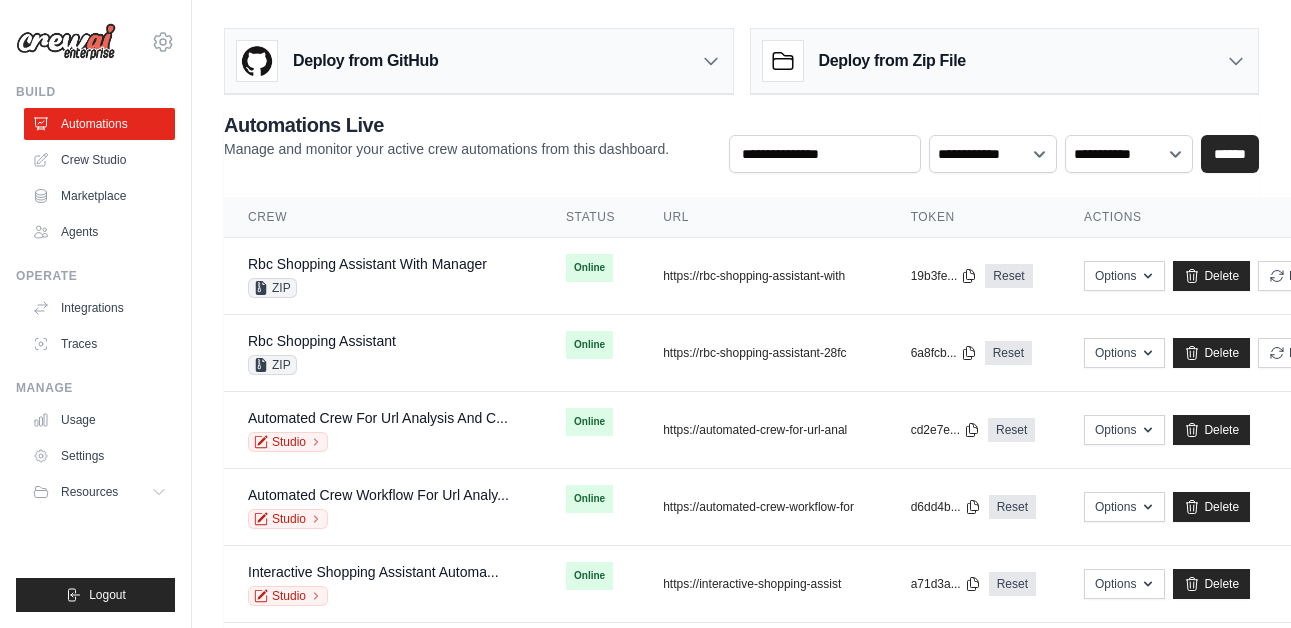 scroll, scrollTop: 0, scrollLeft: 0, axis: both 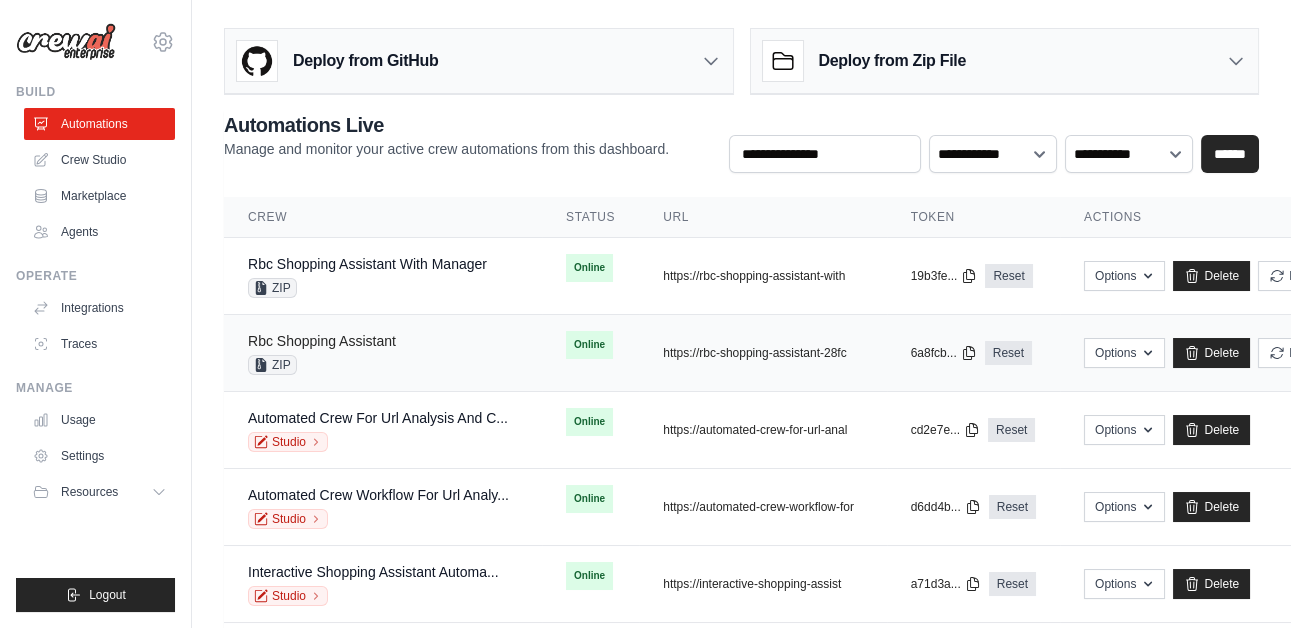 click on "Rbc Shopping Assistant" at bounding box center [322, 341] 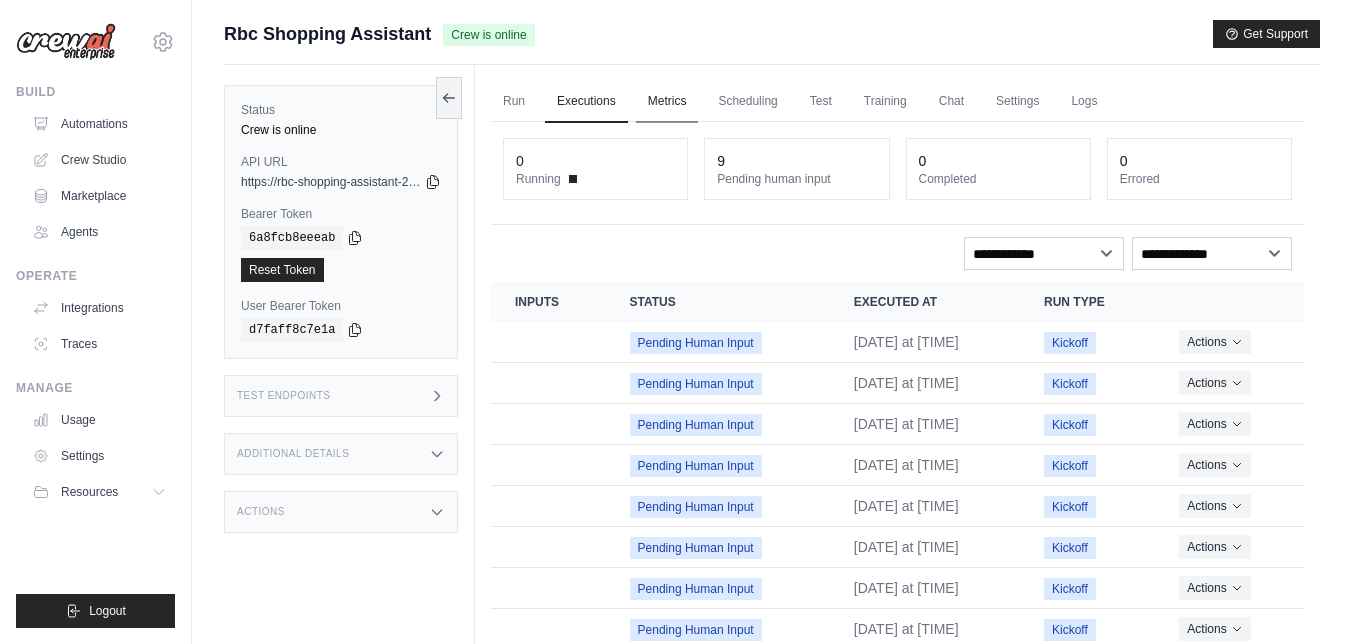 click on "Metrics" at bounding box center (667, 102) 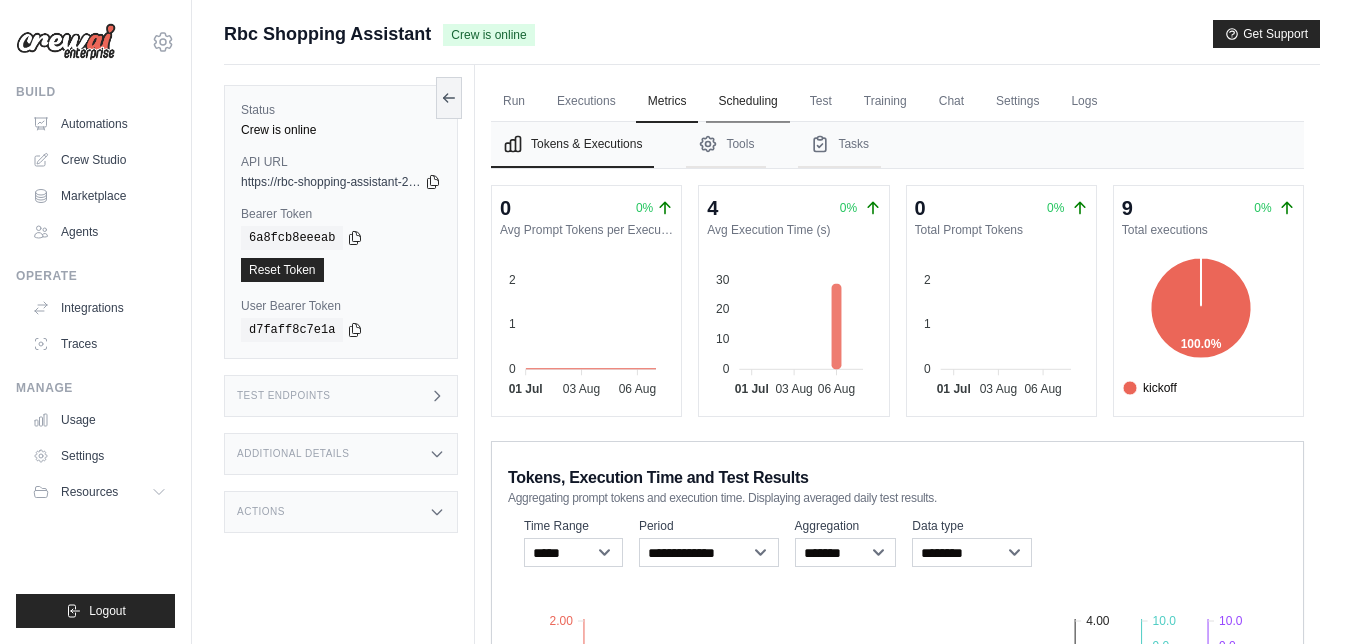 click on "Scheduling" at bounding box center [747, 102] 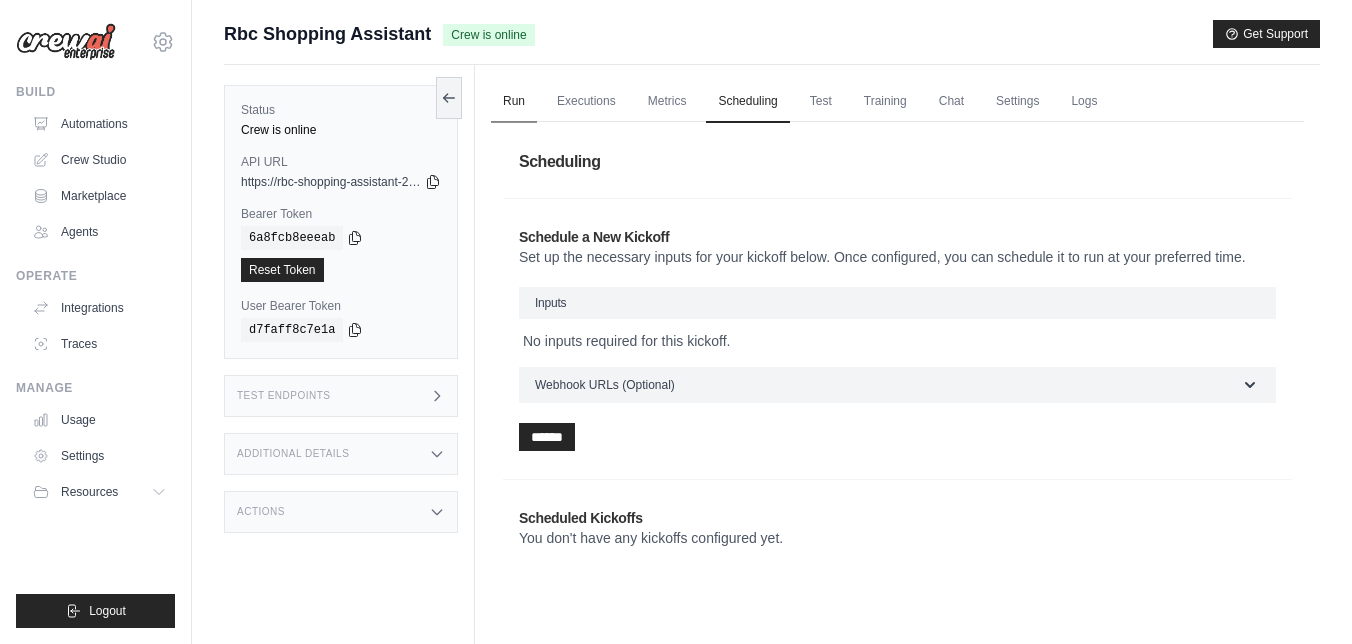 click on "Run" at bounding box center (514, 102) 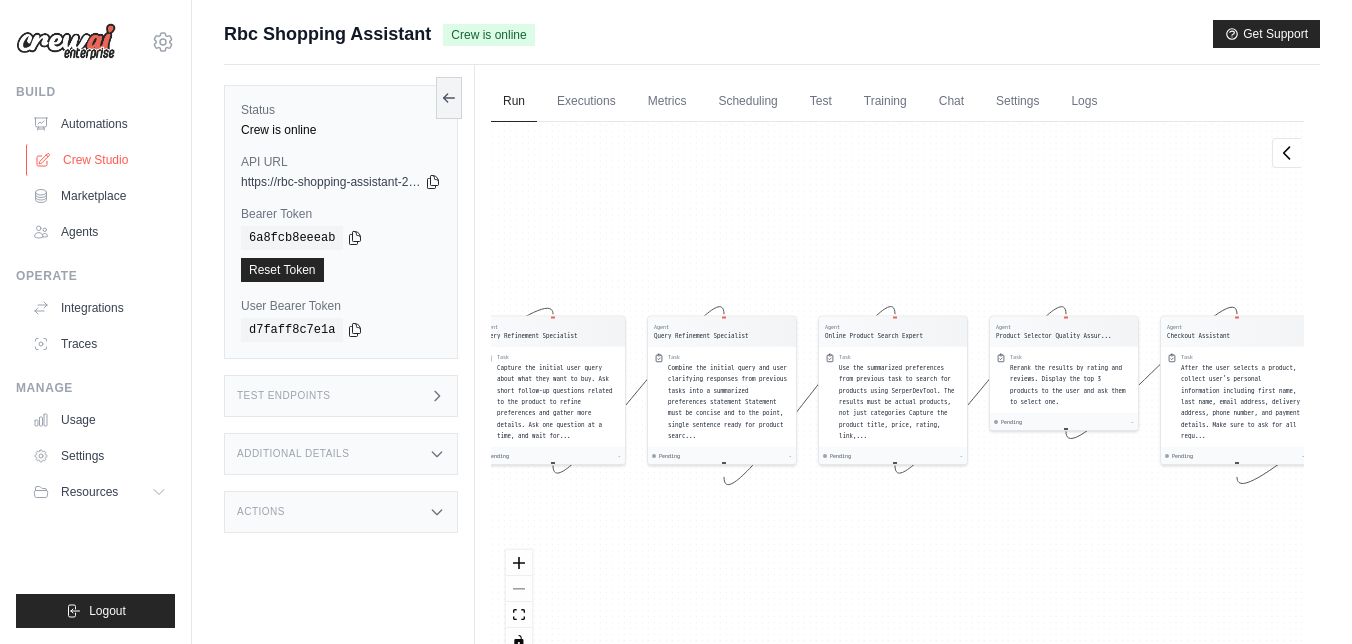 click on "Crew Studio" at bounding box center [101, 160] 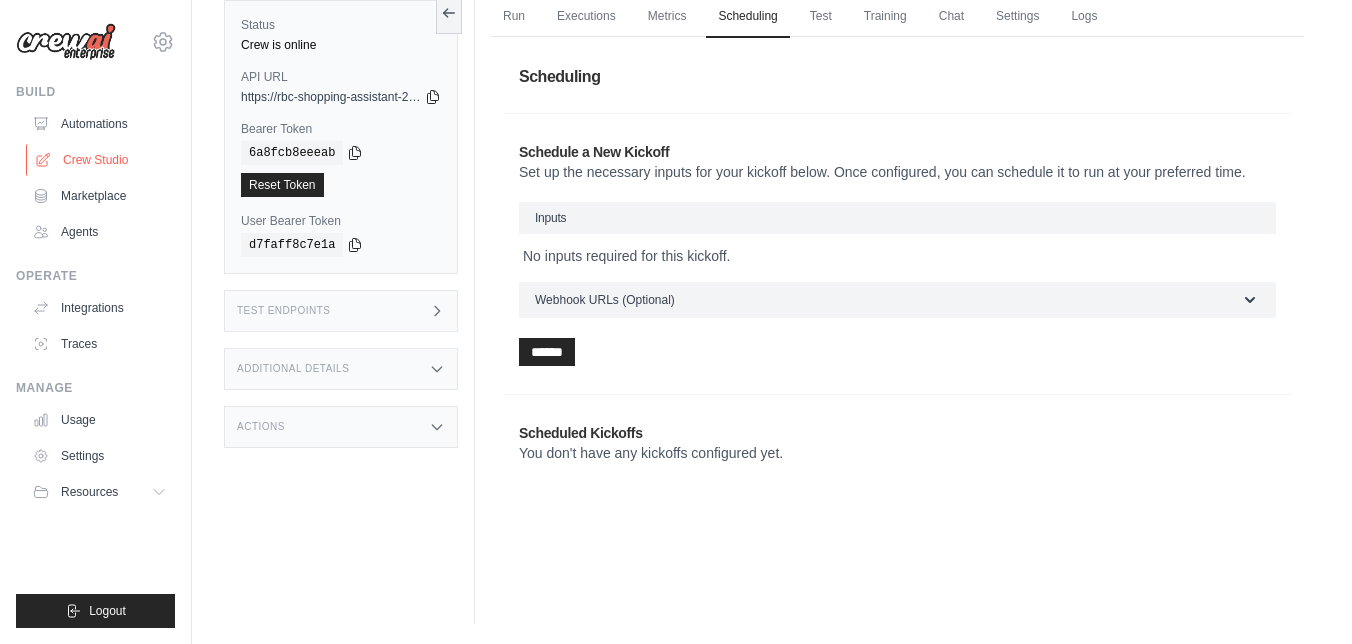 scroll, scrollTop: 120, scrollLeft: 0, axis: vertical 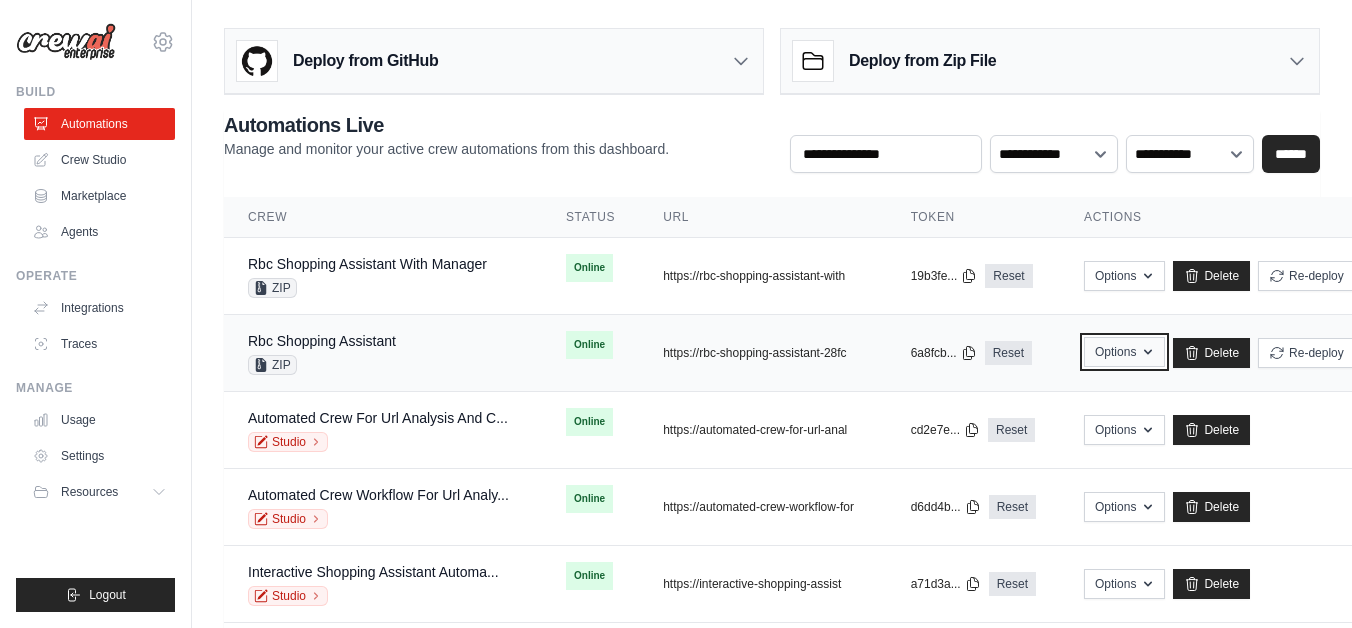 click on "Options" at bounding box center [1124, 352] 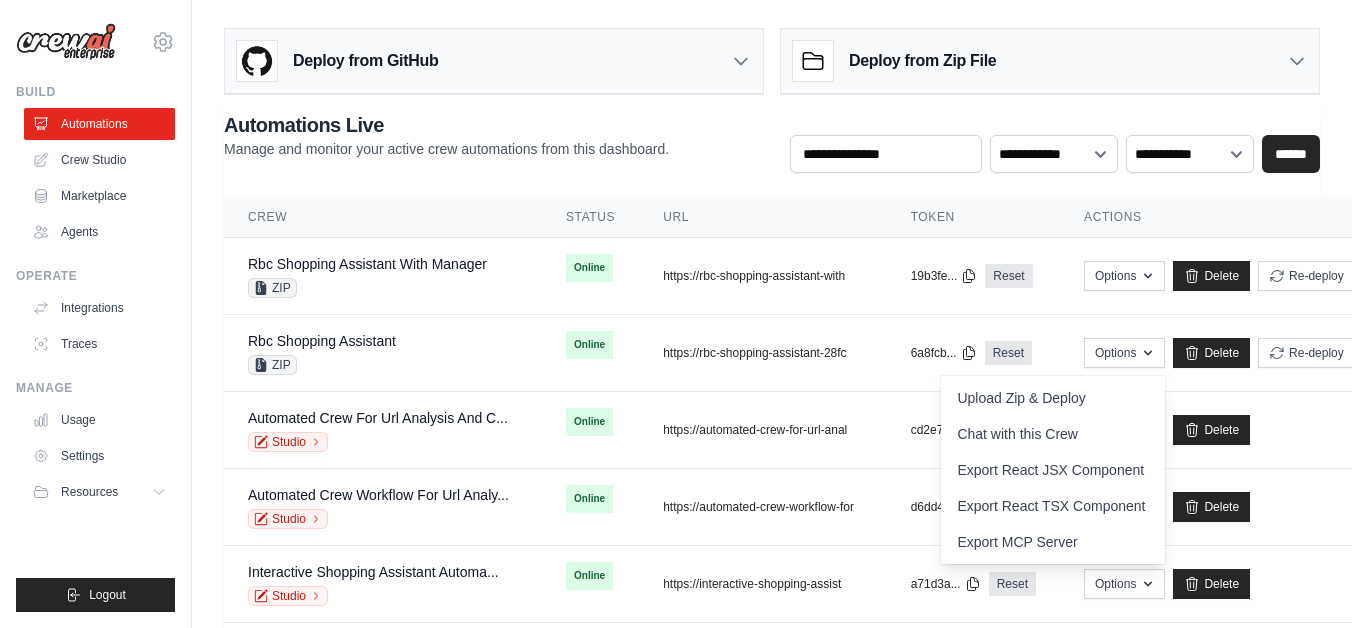 click on "Deploy from GitHub
Deploy your project directly from GitHub. Select a repository and
branch to get started.
Changes will be automatically synchronized with your deployment.
Configure GitHub
Deploy from Zip File
Choose file" at bounding box center (772, 475) 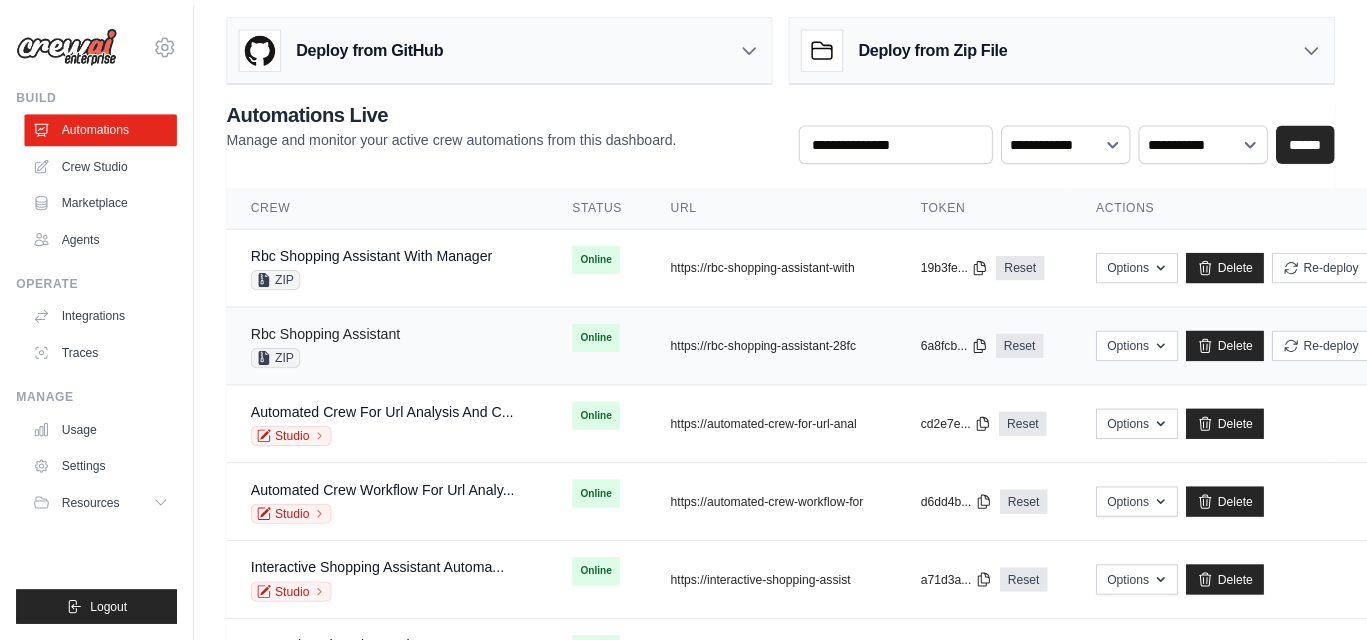 scroll, scrollTop: 0, scrollLeft: 0, axis: both 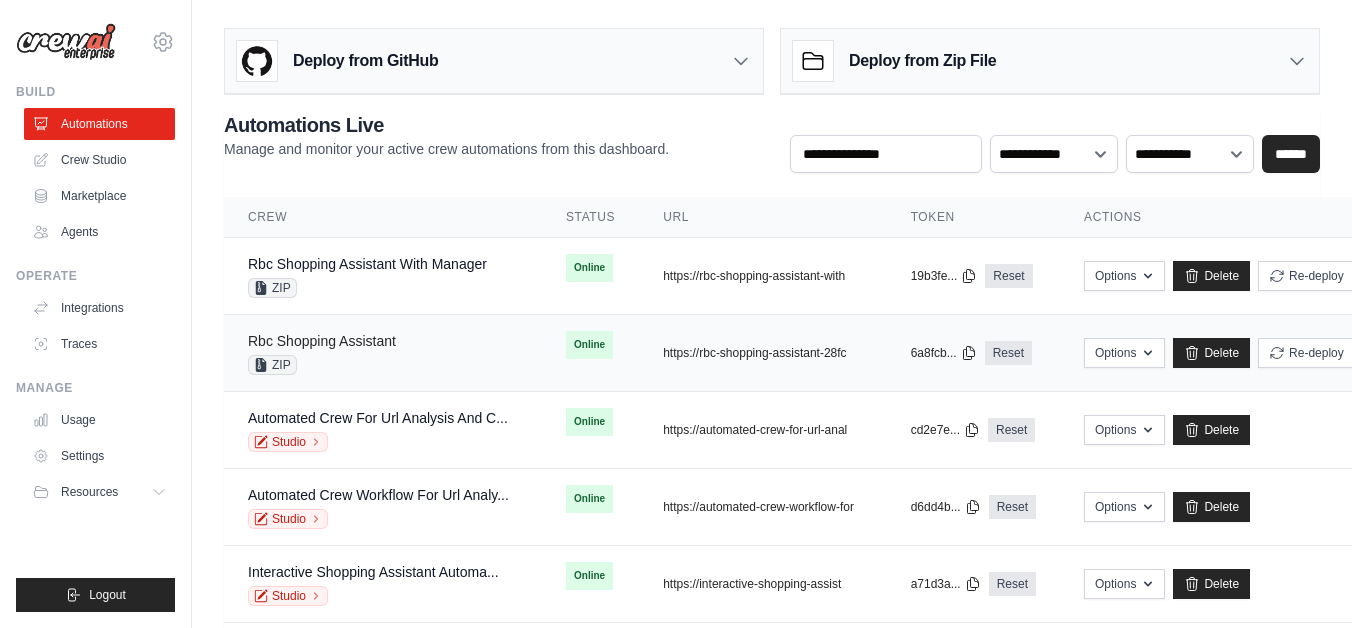 click on "Rbc Shopping Assistant" at bounding box center [322, 341] 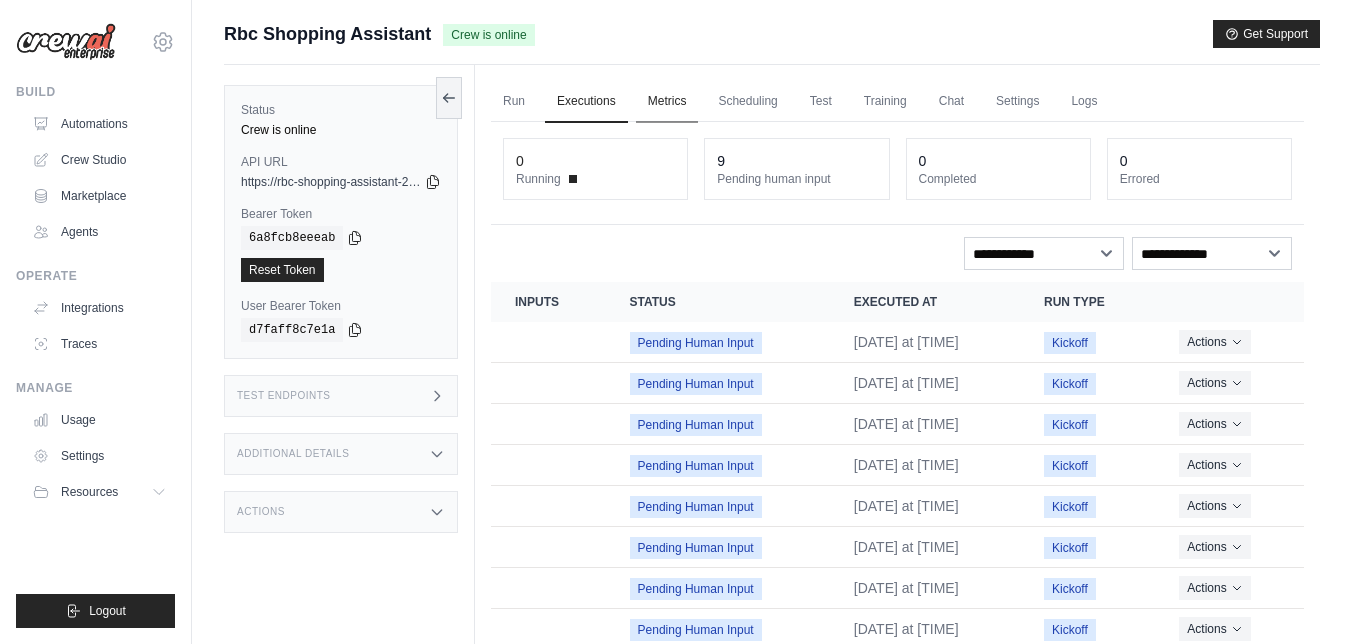 click on "Metrics" at bounding box center [667, 102] 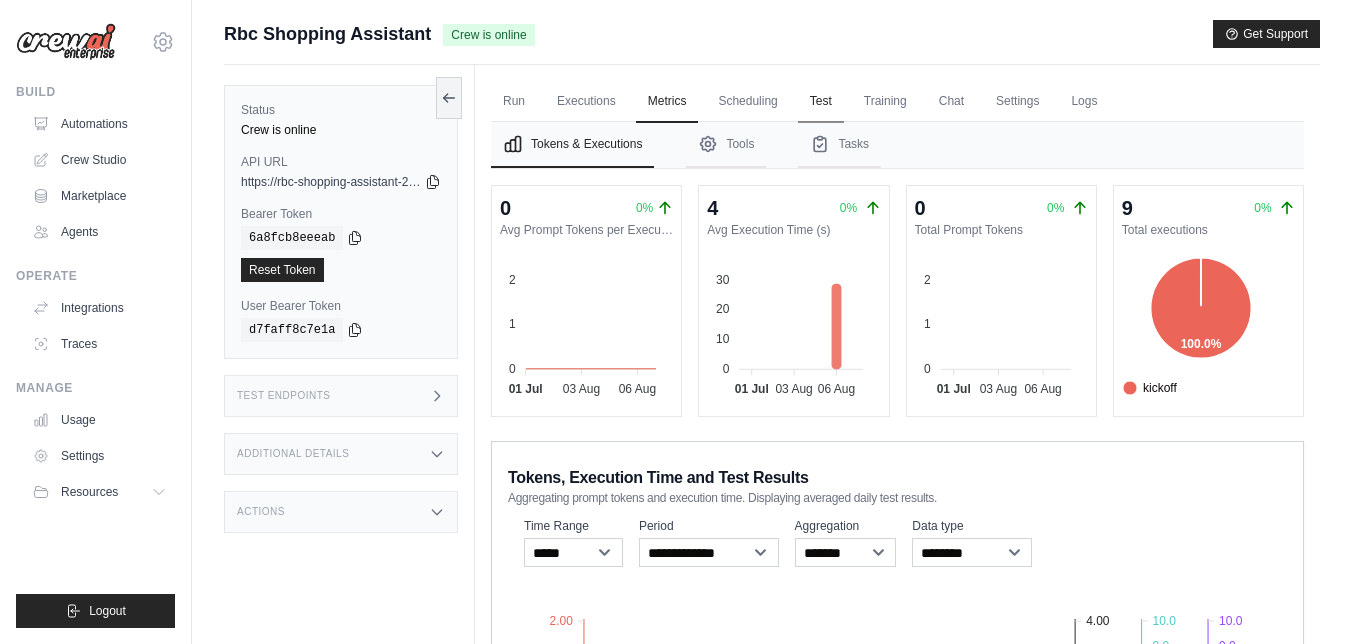 click on "Test" at bounding box center (821, 102) 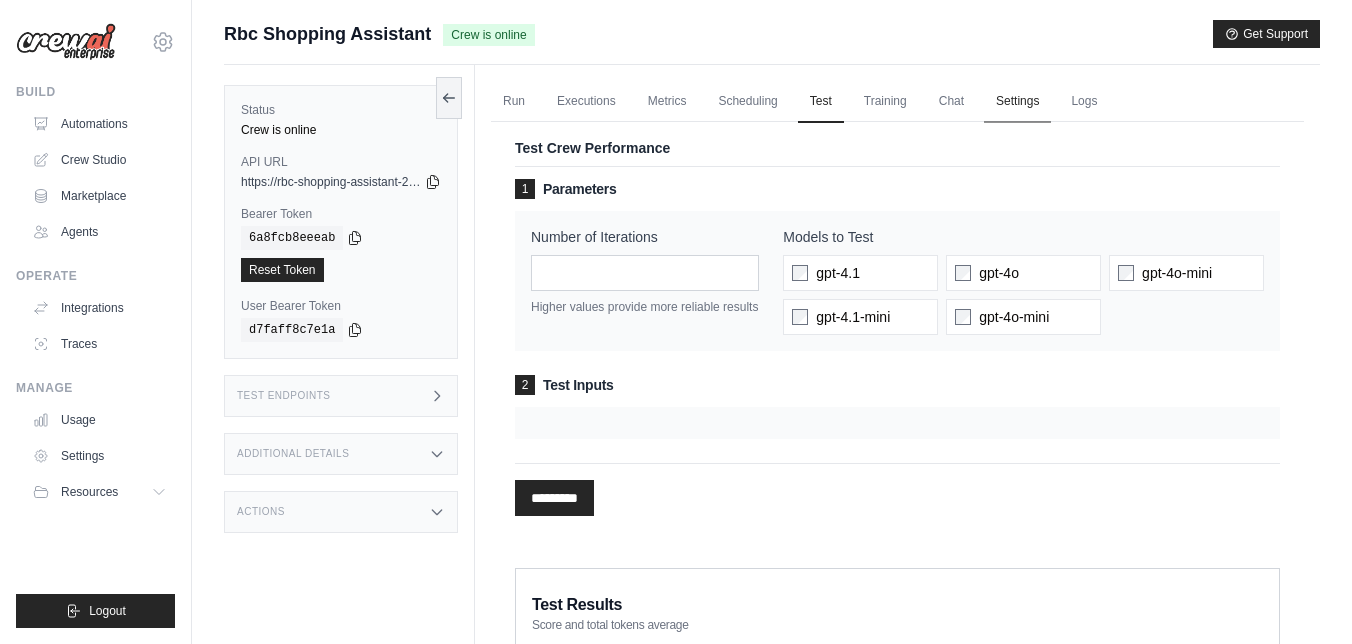 click on "Settings" at bounding box center (1017, 102) 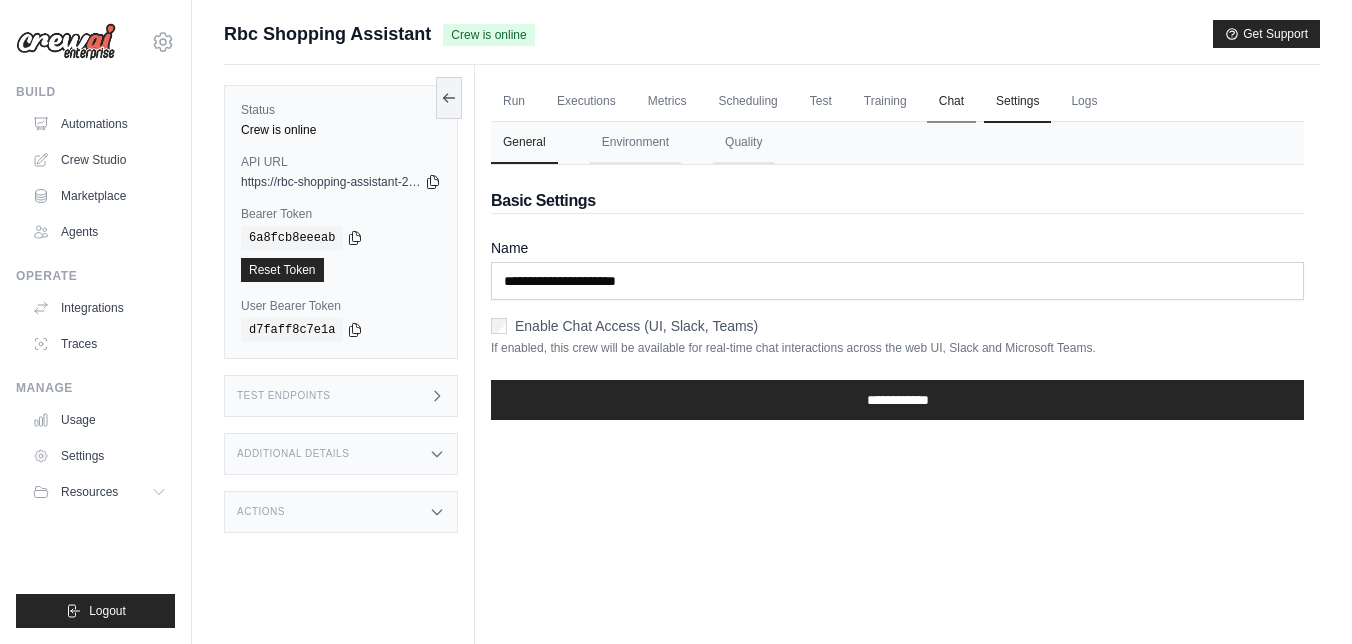 click on "Chat" at bounding box center (951, 102) 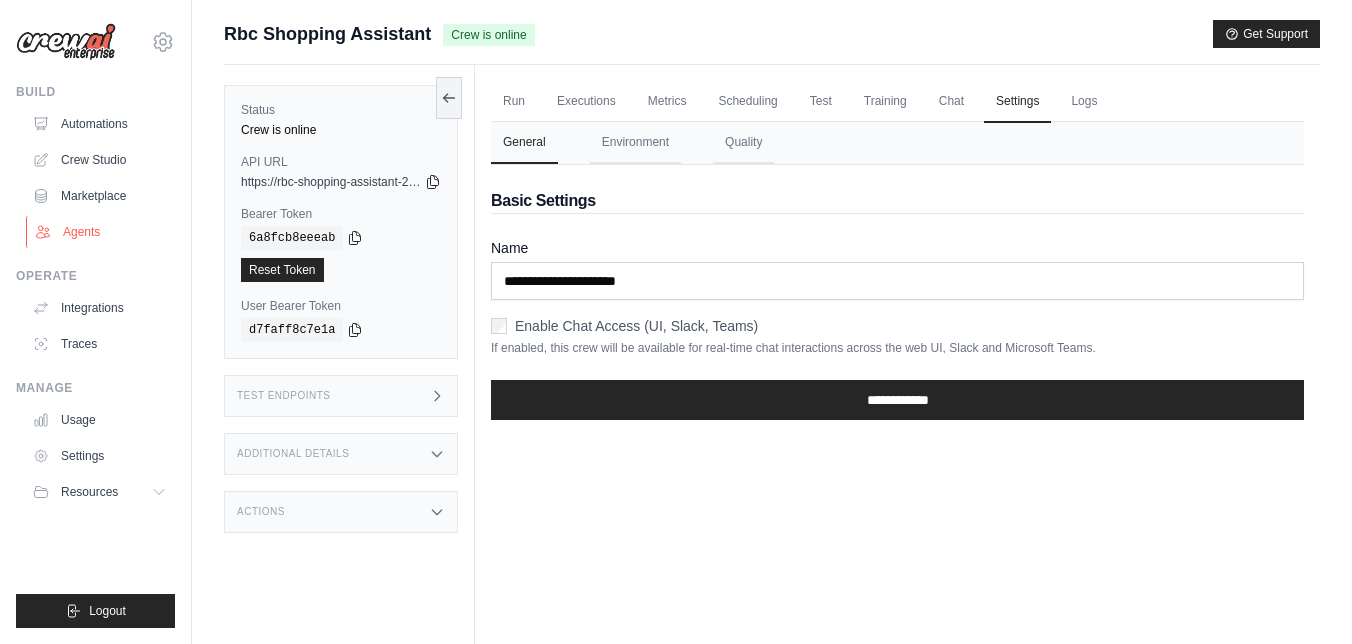 click on "Agents" at bounding box center [101, 232] 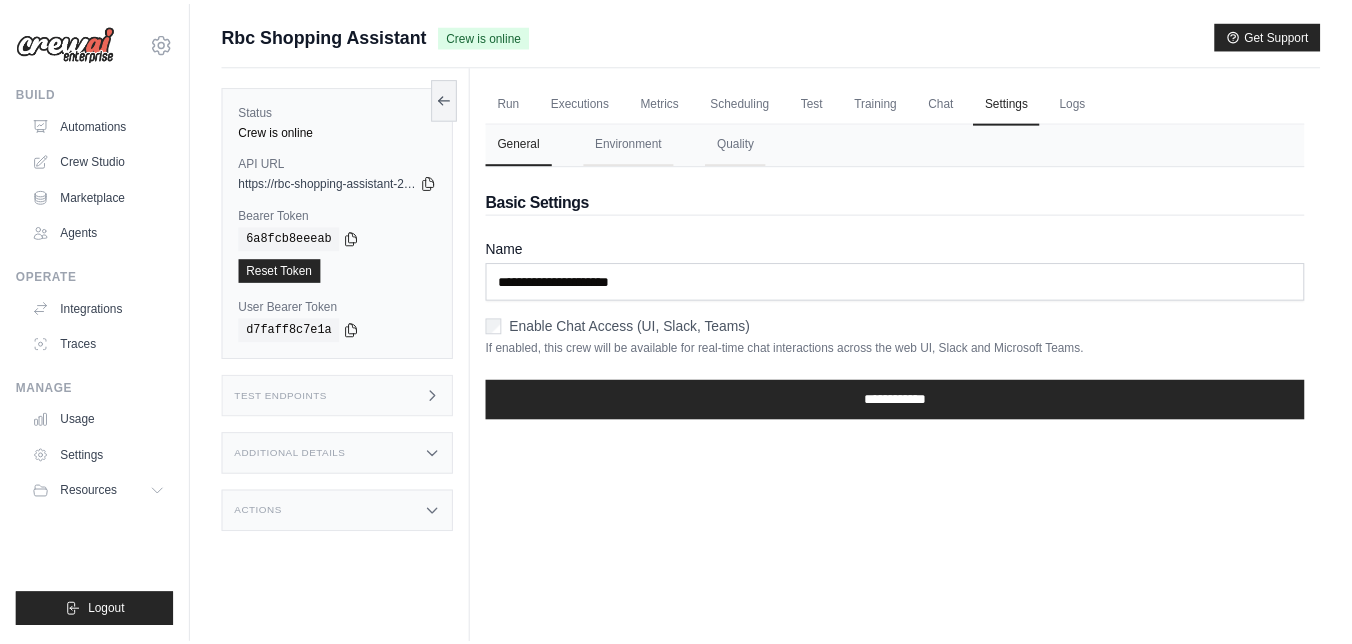 scroll, scrollTop: 85, scrollLeft: 0, axis: vertical 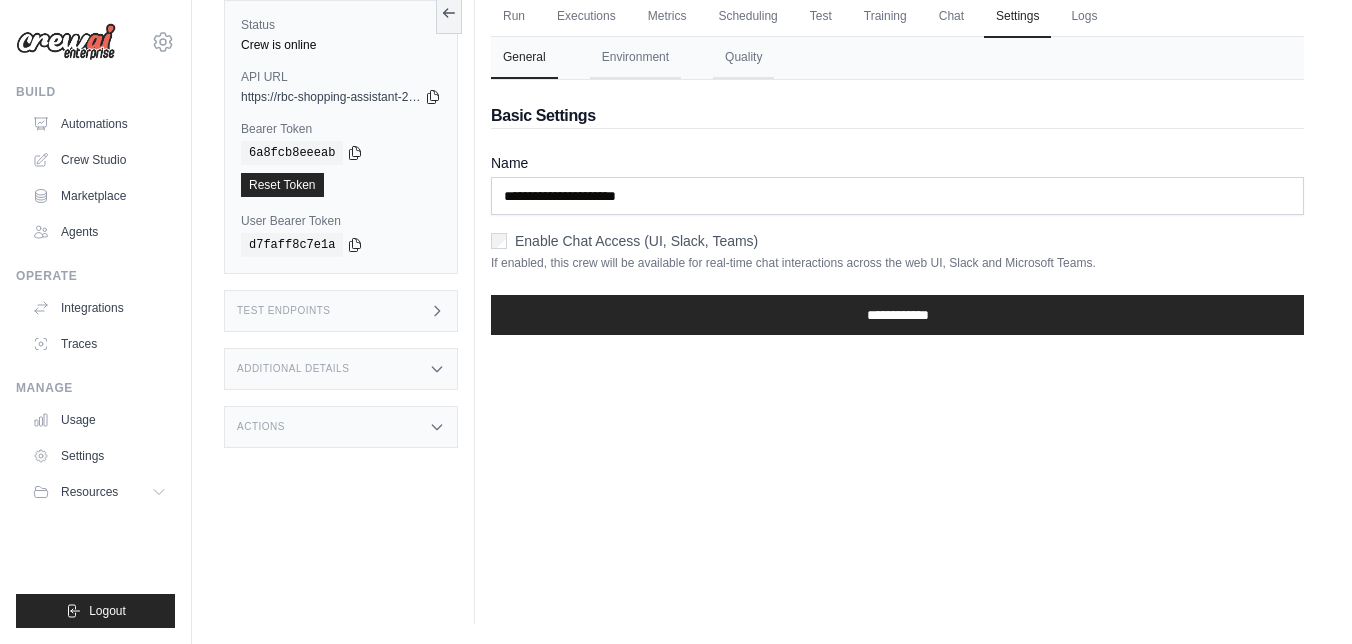 click 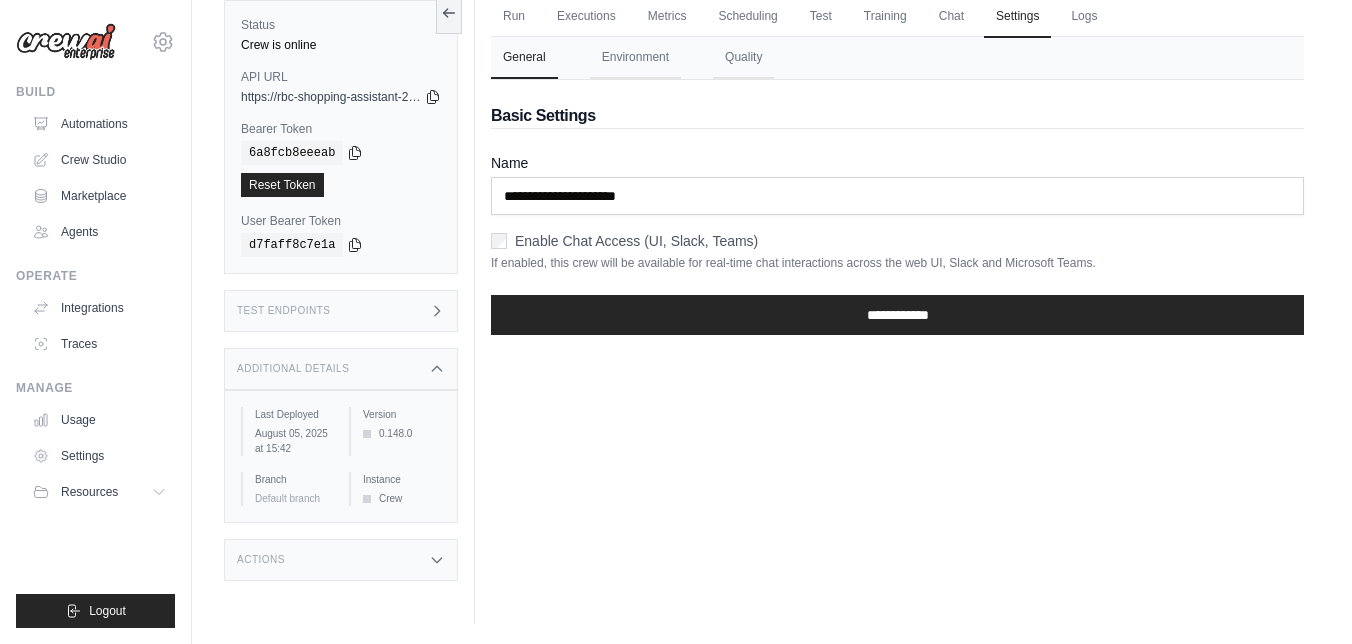 click 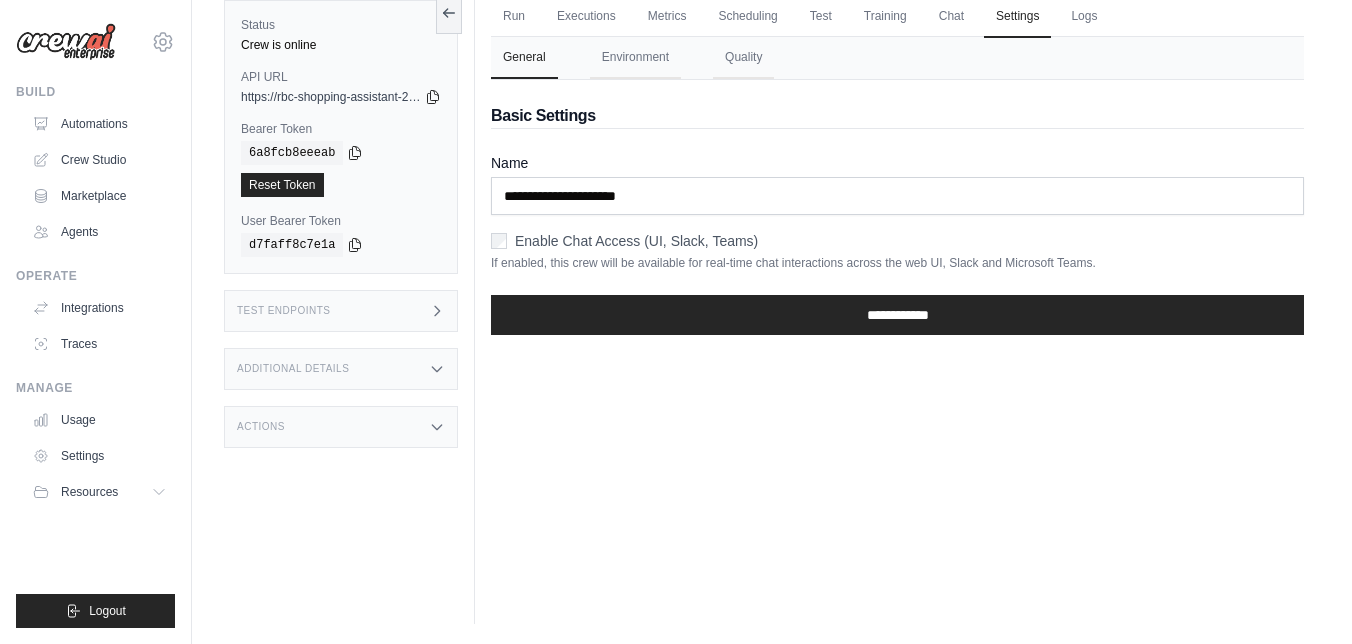 click 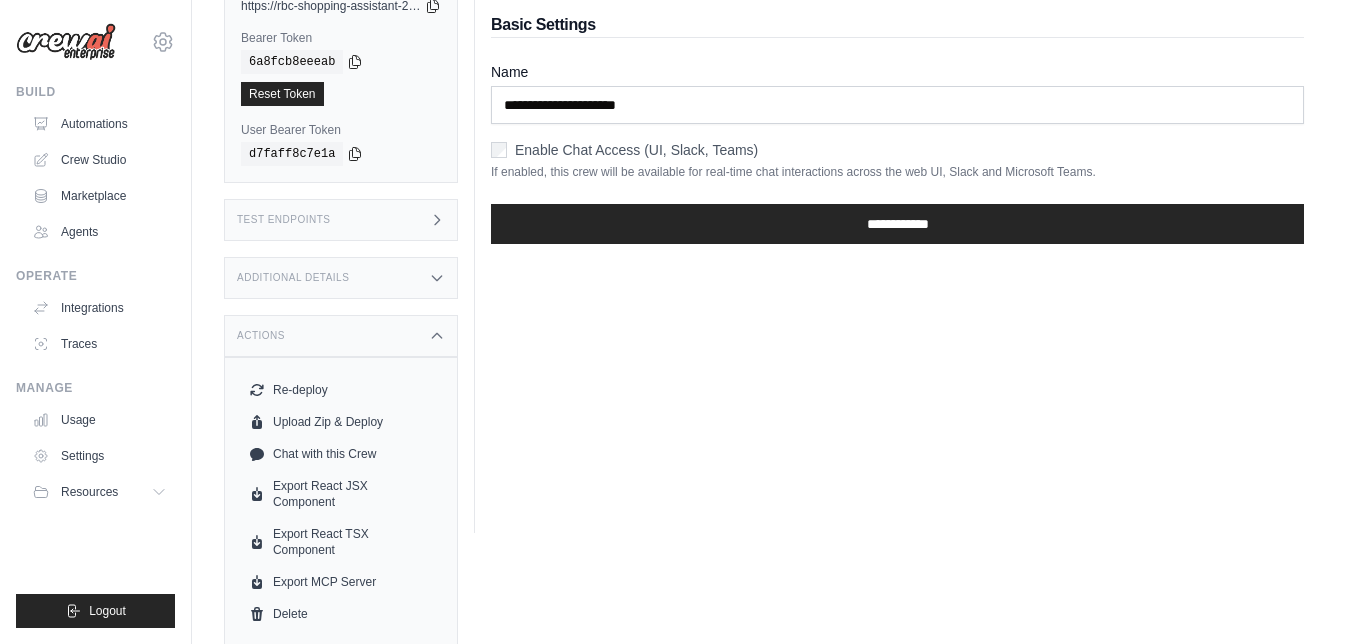 scroll, scrollTop: 0, scrollLeft: 0, axis: both 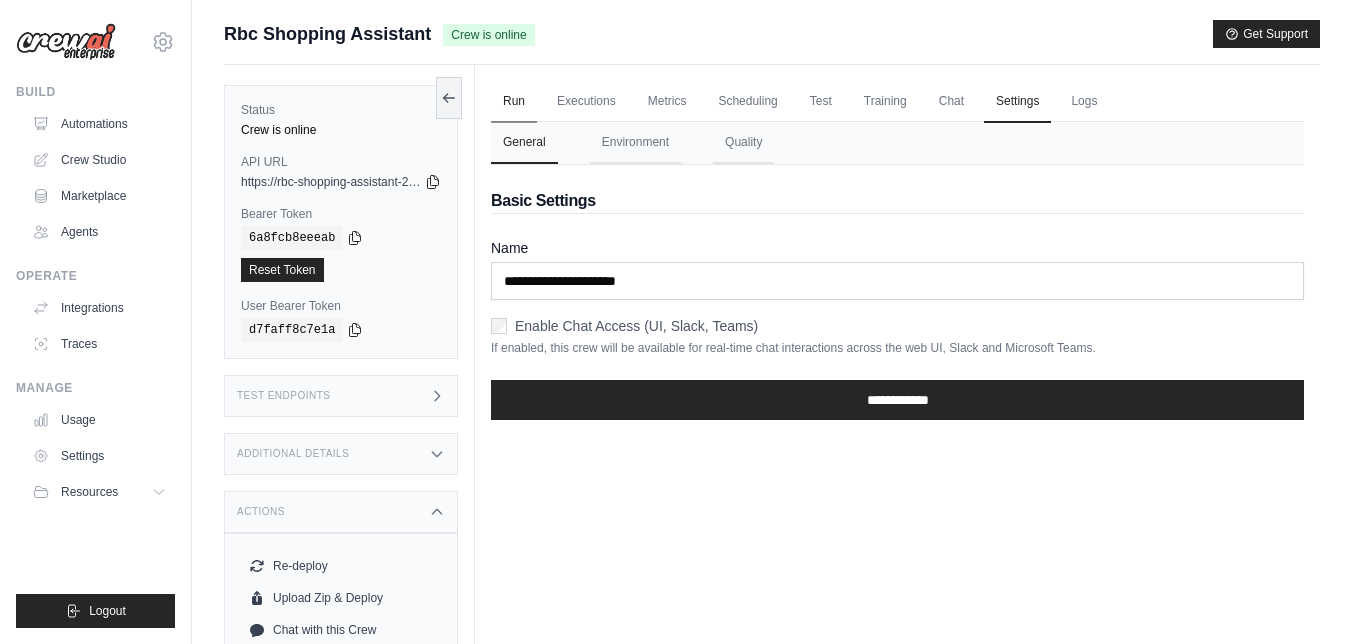 click on "Run" at bounding box center (514, 102) 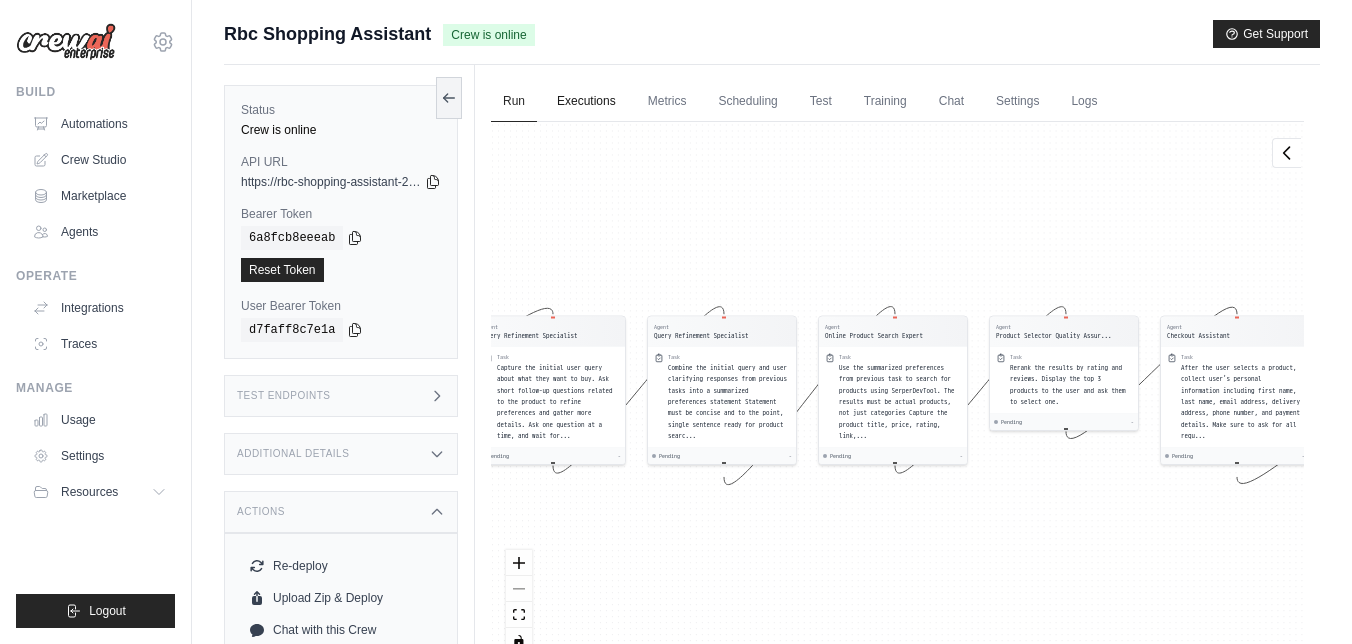 click on "Executions" at bounding box center (586, 102) 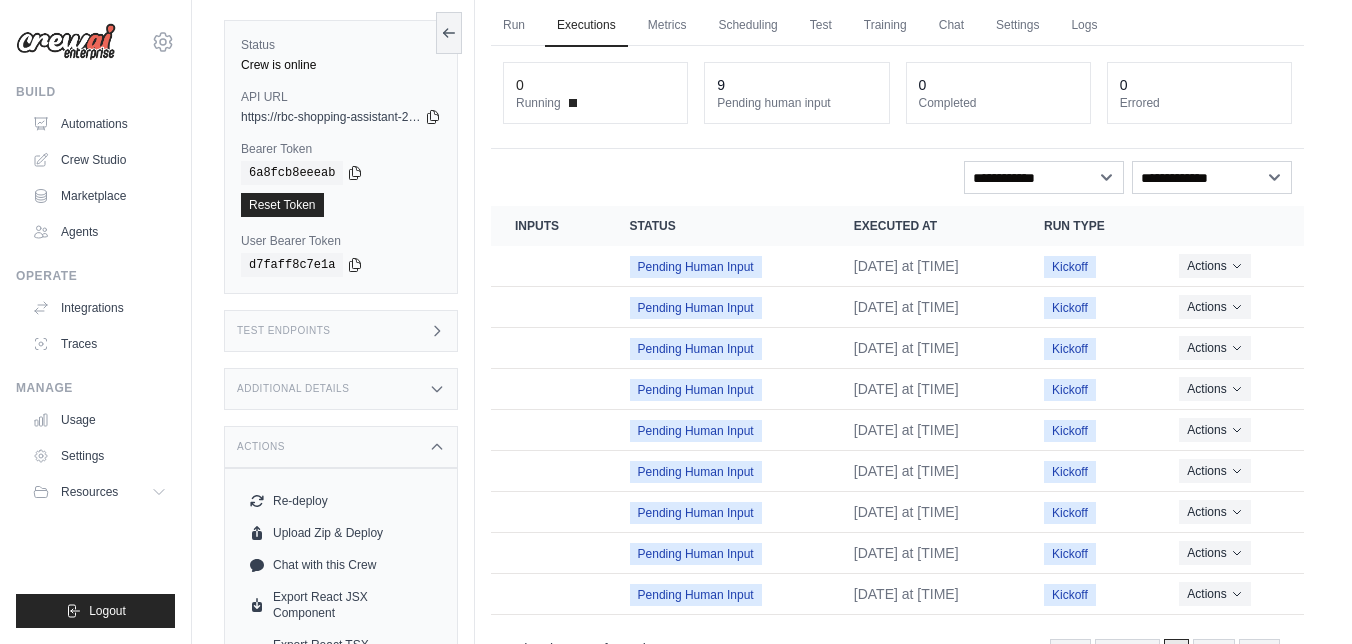 scroll, scrollTop: 176, scrollLeft: 0, axis: vertical 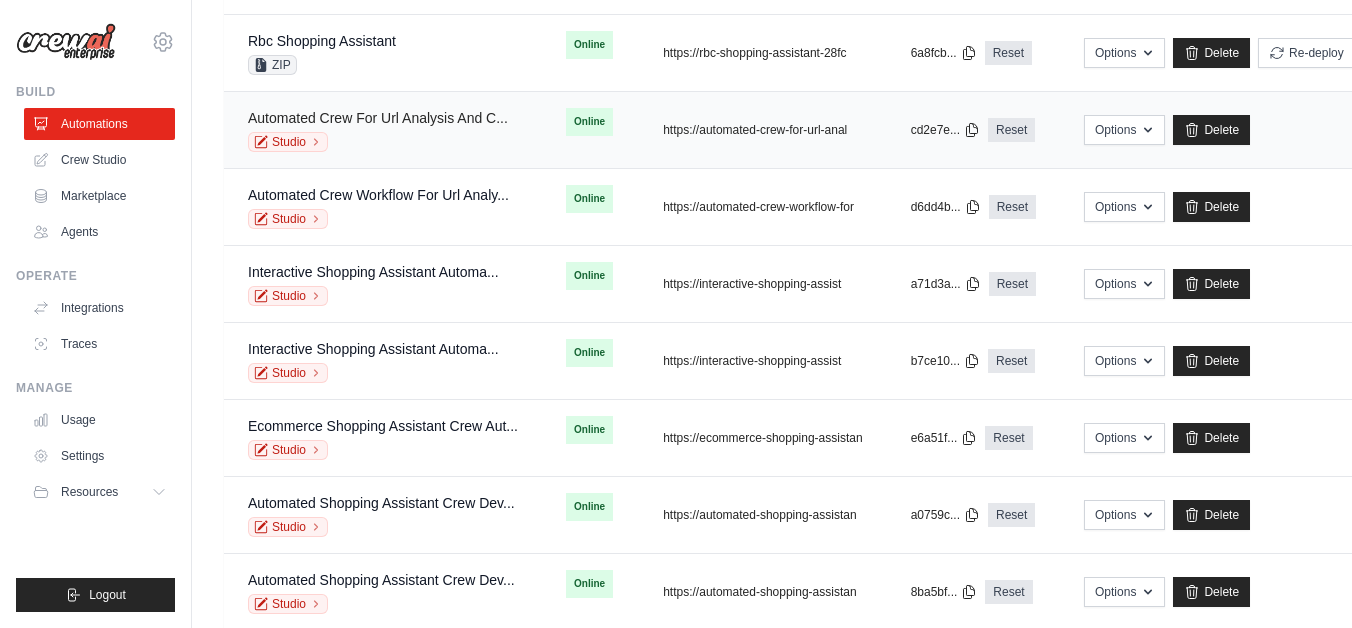 click on "Automated Crew For Url Analysis And C..." at bounding box center (378, 118) 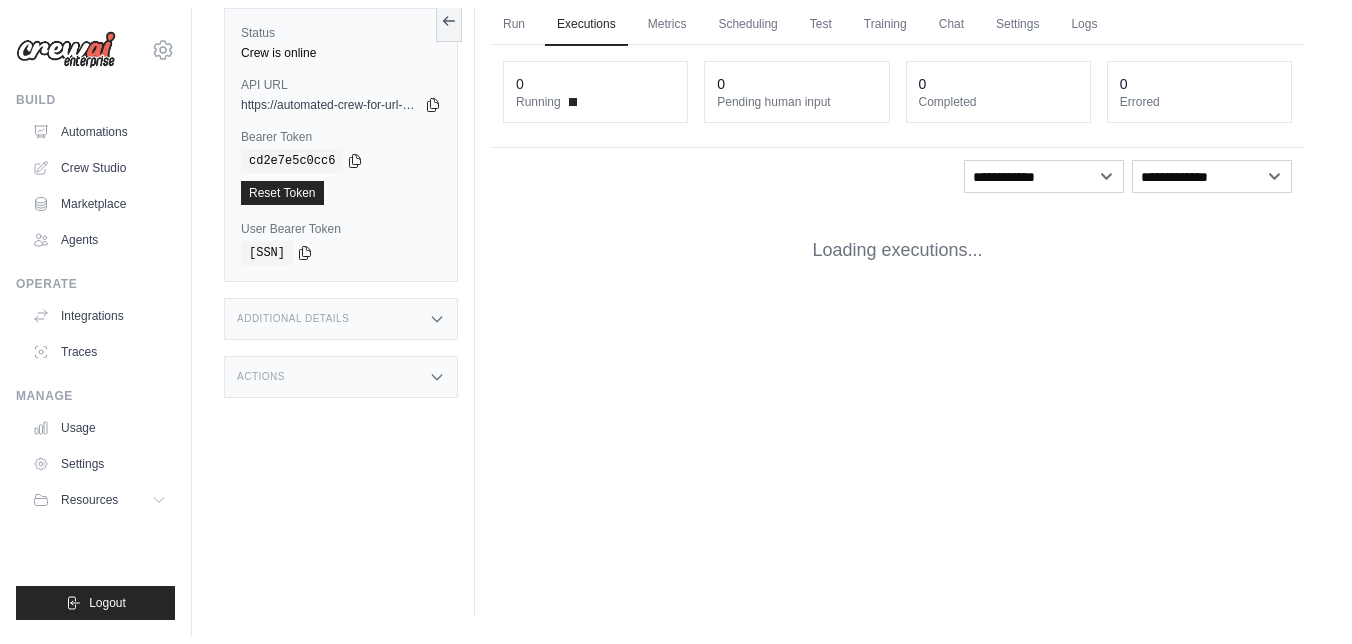 scroll, scrollTop: 0, scrollLeft: 0, axis: both 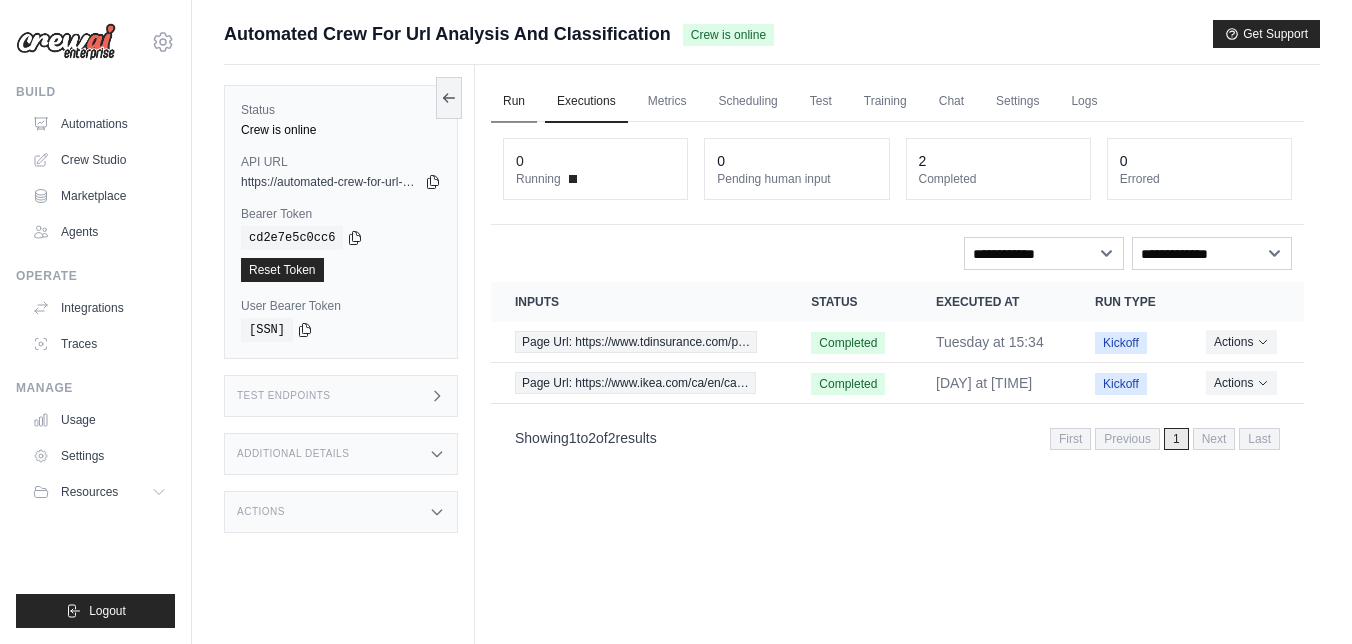 click on "Run" at bounding box center (514, 102) 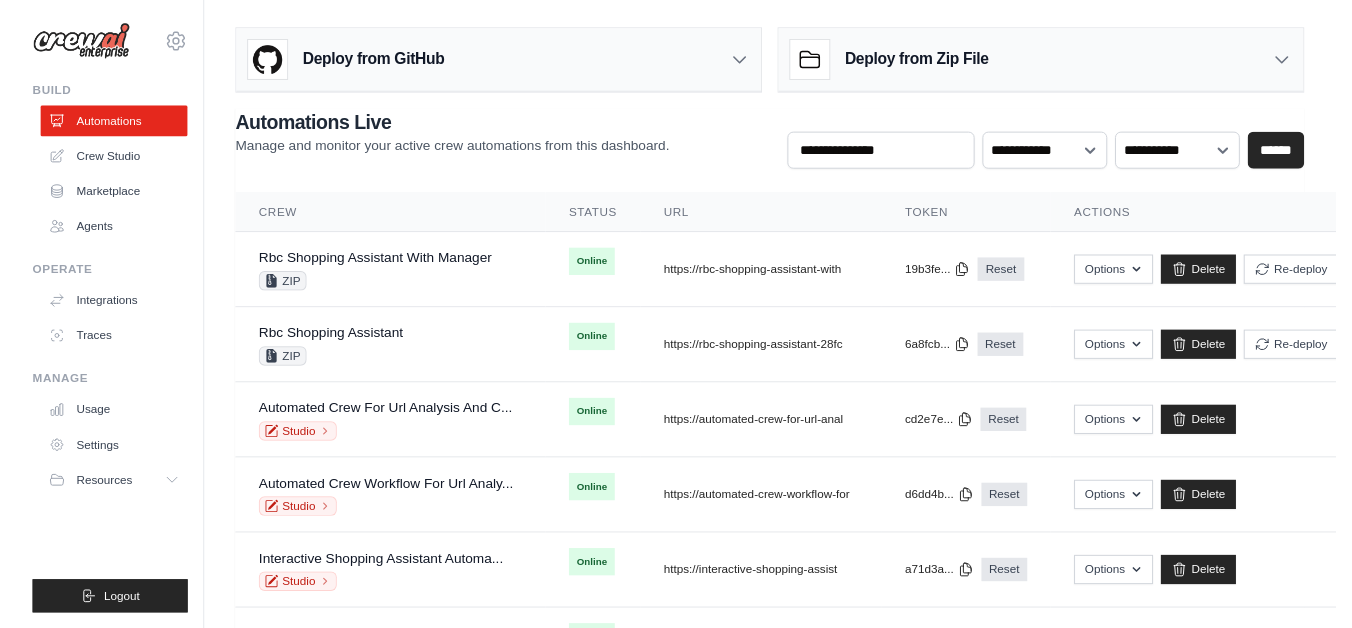 scroll, scrollTop: 300, scrollLeft: 0, axis: vertical 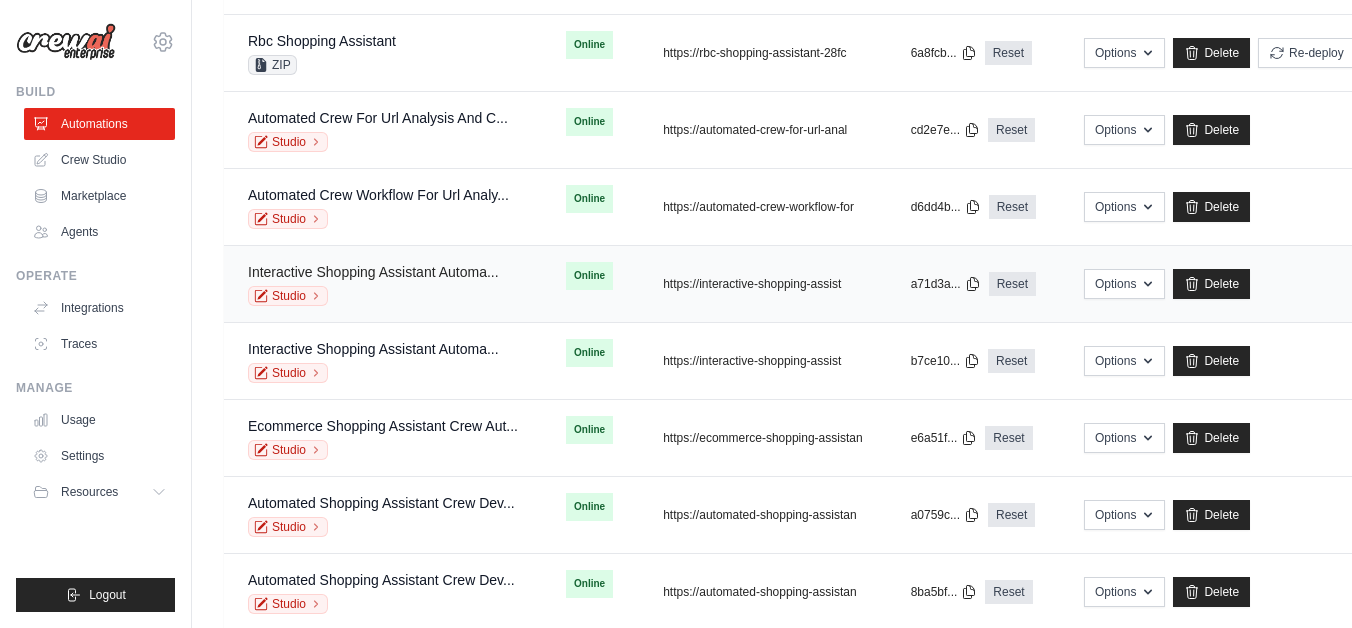 click on "Interactive Shopping Assistant Automa..." at bounding box center [373, 272] 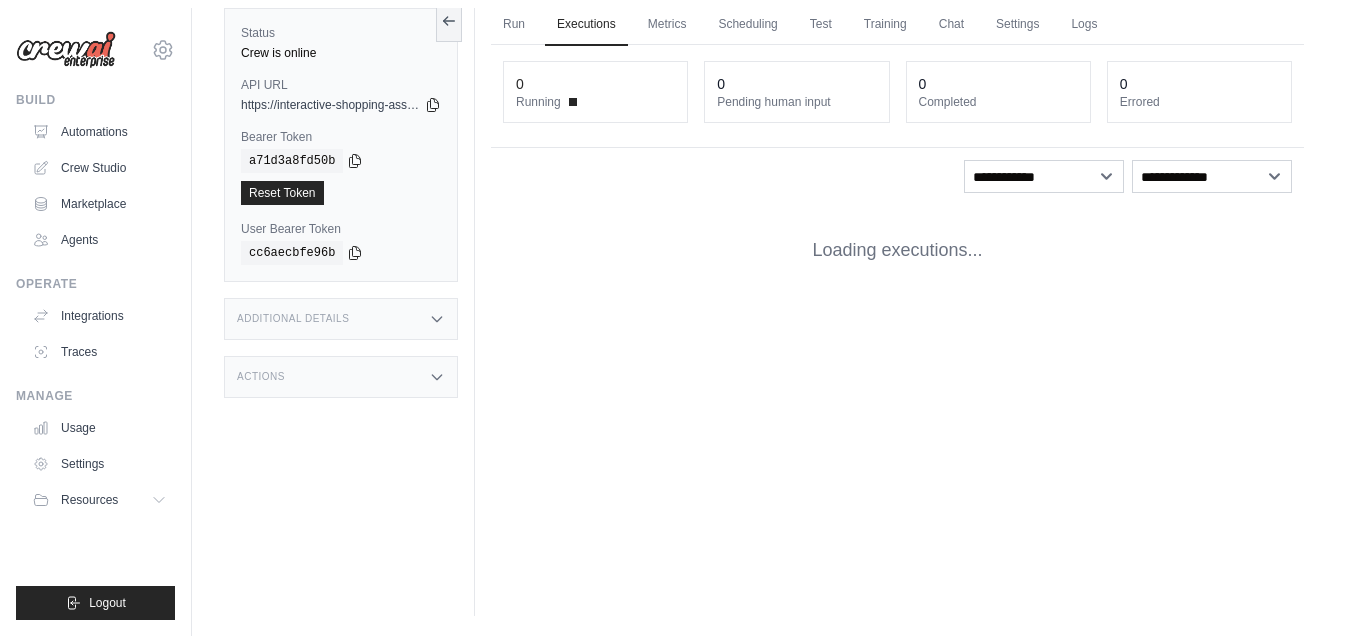 scroll, scrollTop: 0, scrollLeft: 0, axis: both 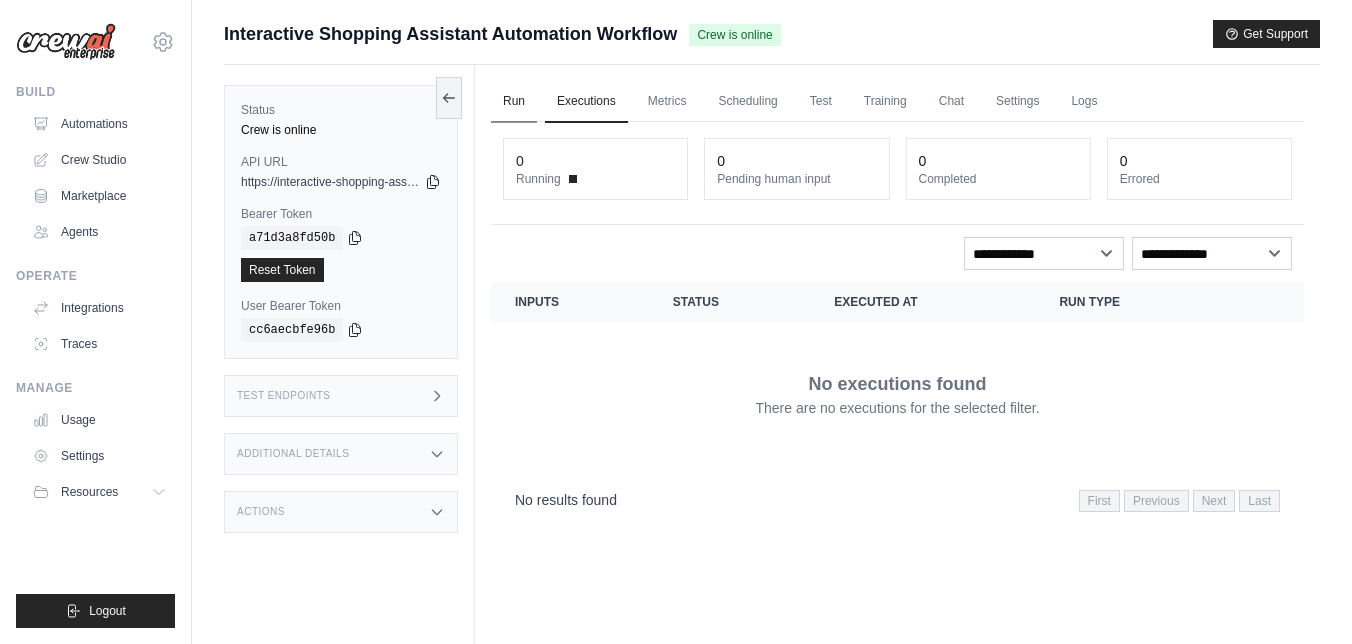 click on "Run" at bounding box center [514, 102] 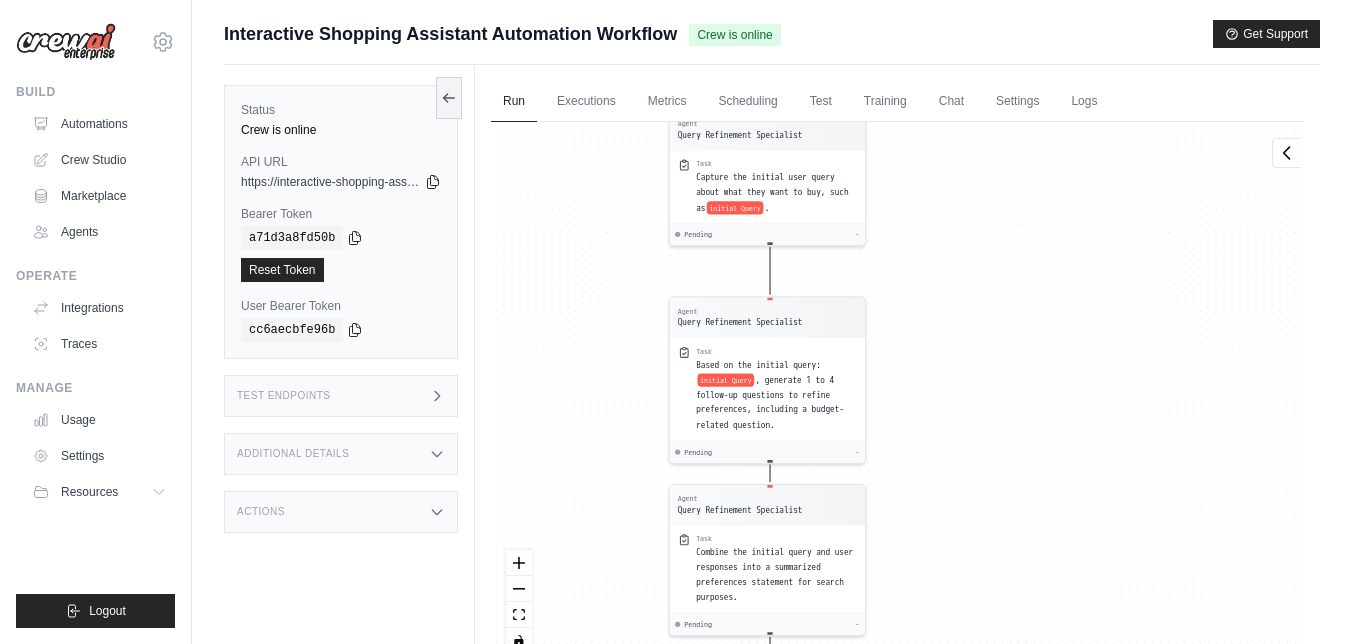 drag, startPoint x: 942, startPoint y: 192, endPoint x: 1021, endPoint y: 475, distance: 293.81967 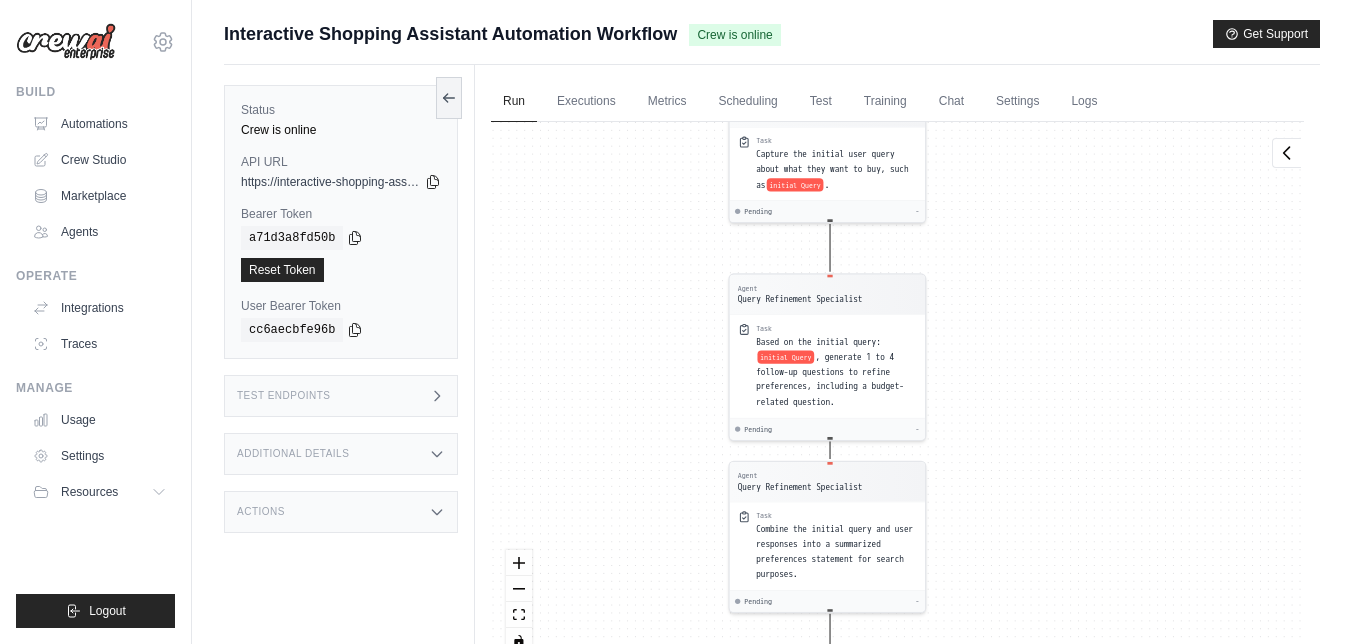drag, startPoint x: 1021, startPoint y: 179, endPoint x: 1090, endPoint y: 171, distance: 69.46222 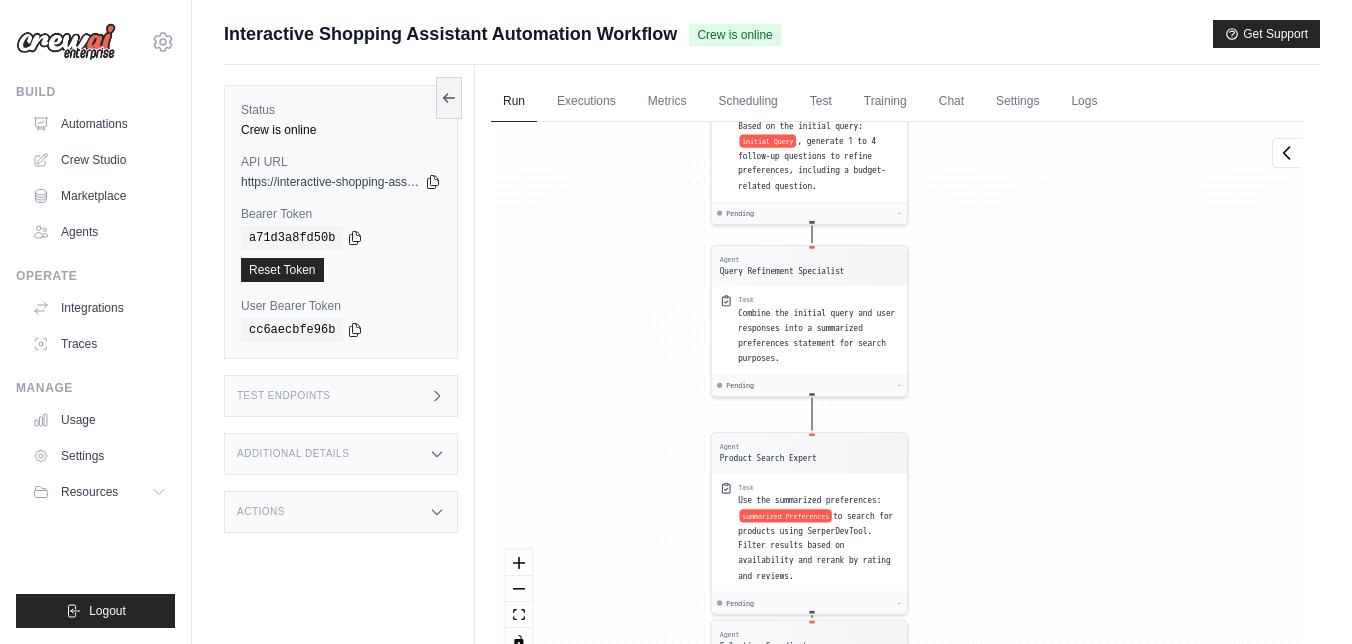drag, startPoint x: 1079, startPoint y: 483, endPoint x: 1060, endPoint y: 254, distance: 229.78687 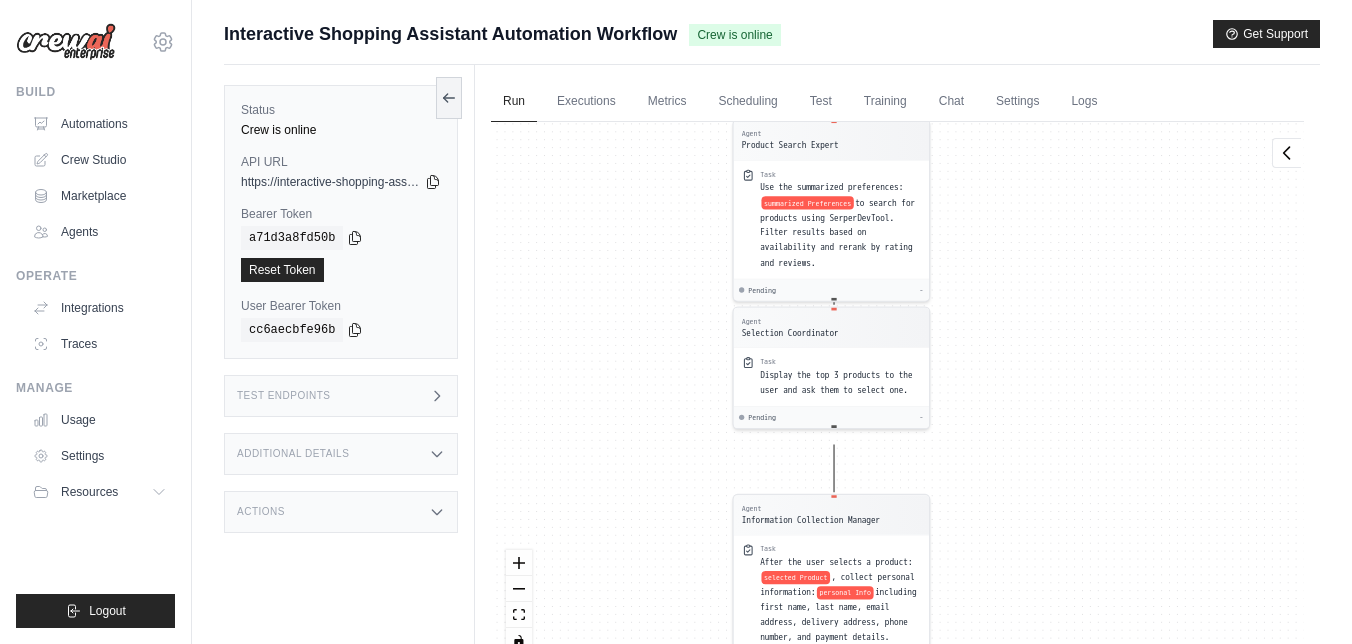 drag, startPoint x: 1096, startPoint y: 492, endPoint x: 1118, endPoint y: 195, distance: 297.8137 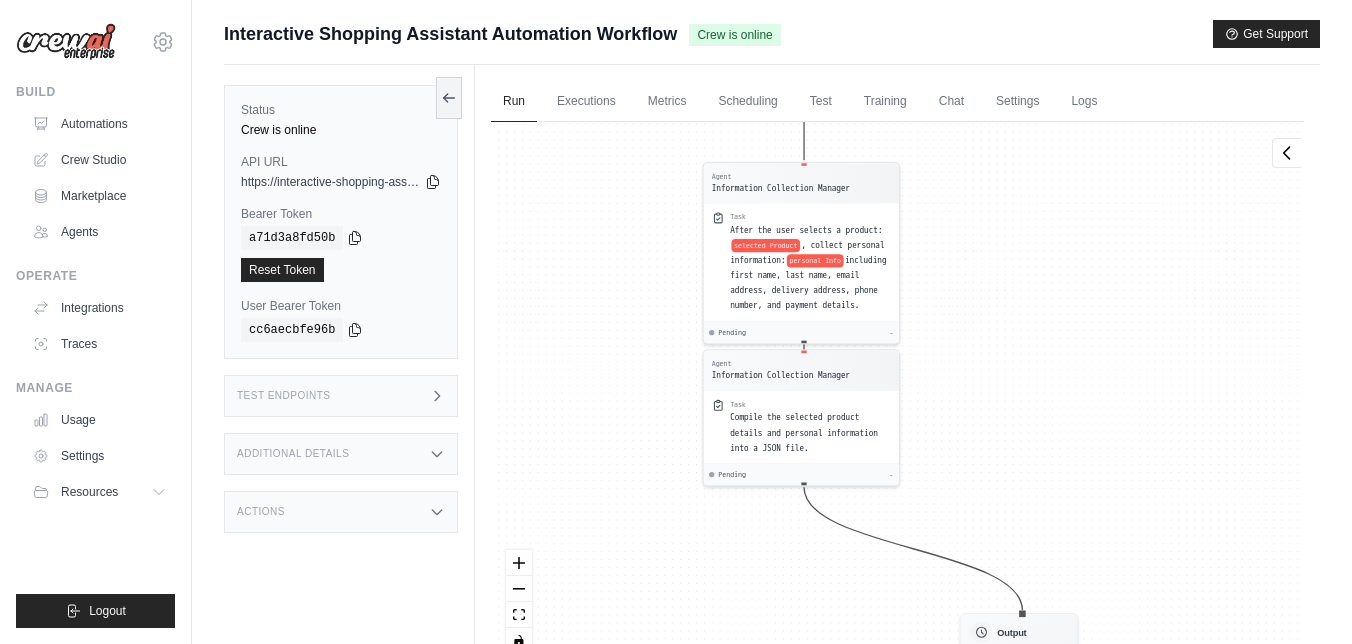 drag, startPoint x: 1104, startPoint y: 514, endPoint x: 1074, endPoint y: 182, distance: 333.35266 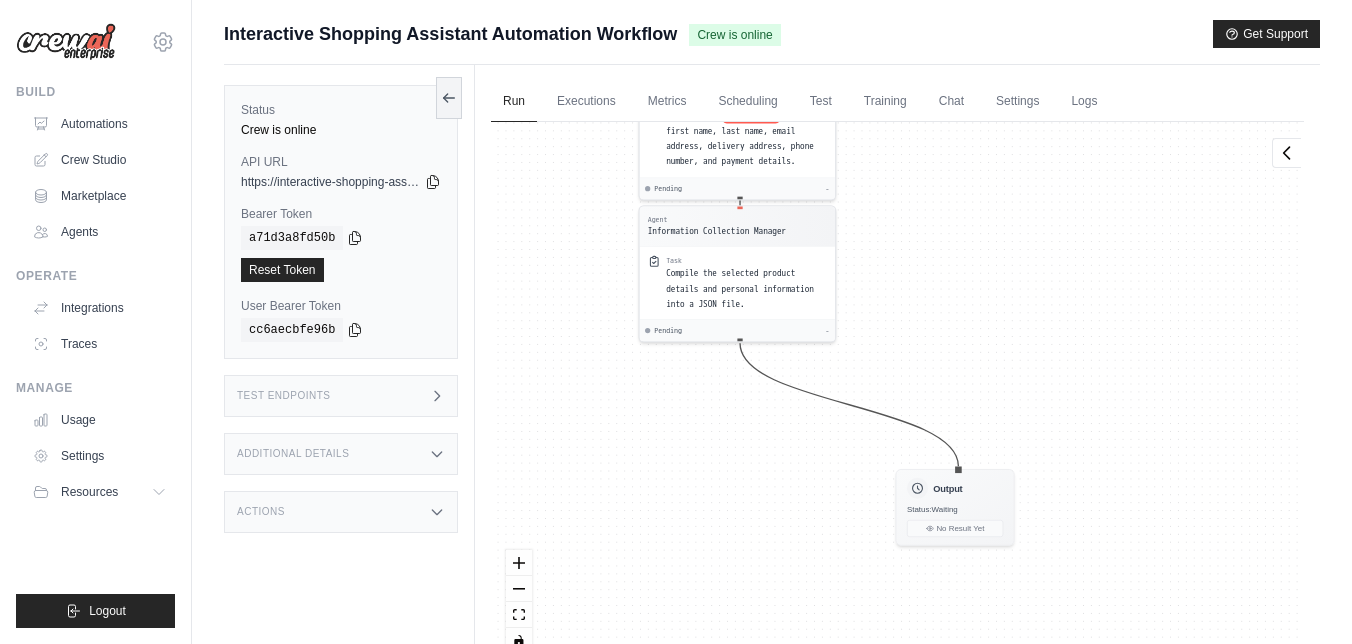 drag, startPoint x: 1242, startPoint y: 521, endPoint x: 1178, endPoint y: 377, distance: 157.58173 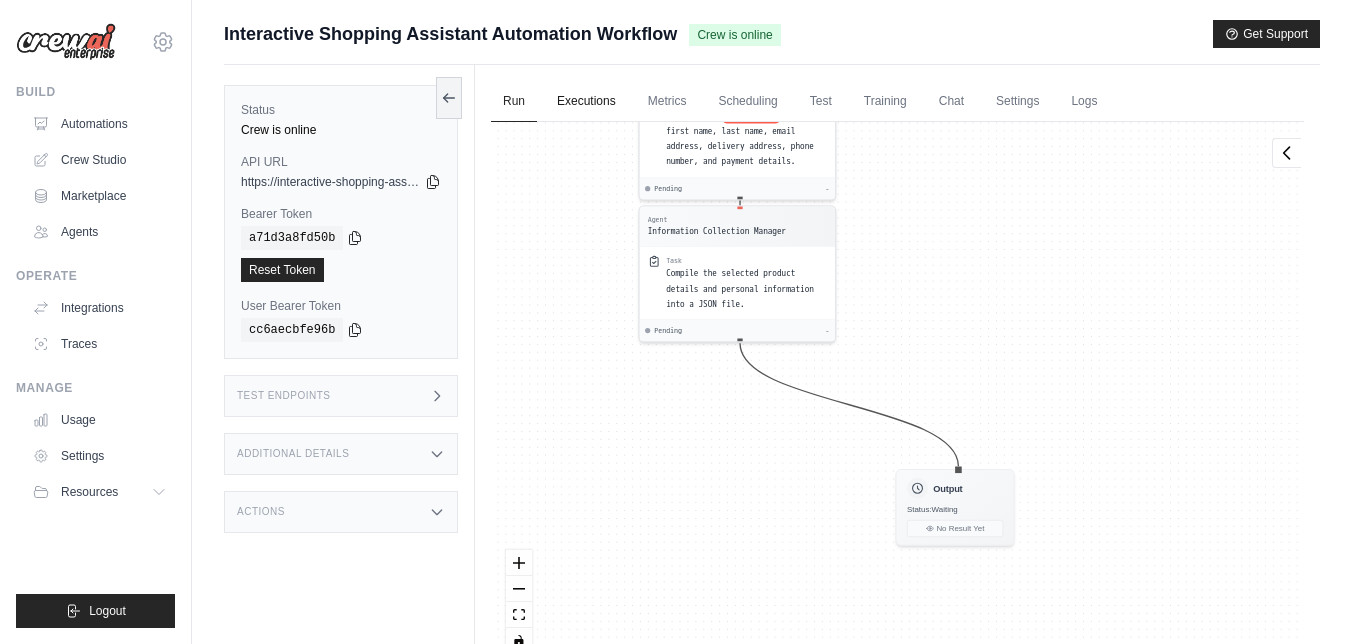 click on "Executions" at bounding box center [586, 102] 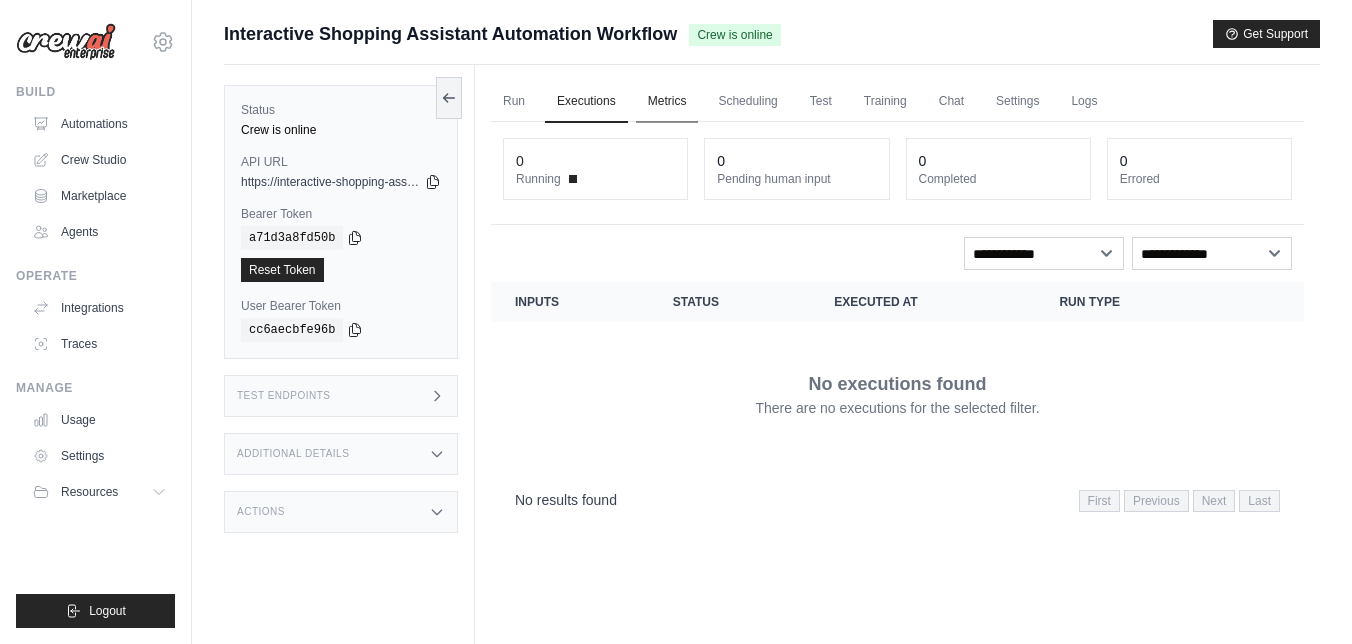 click on "Metrics" at bounding box center [667, 102] 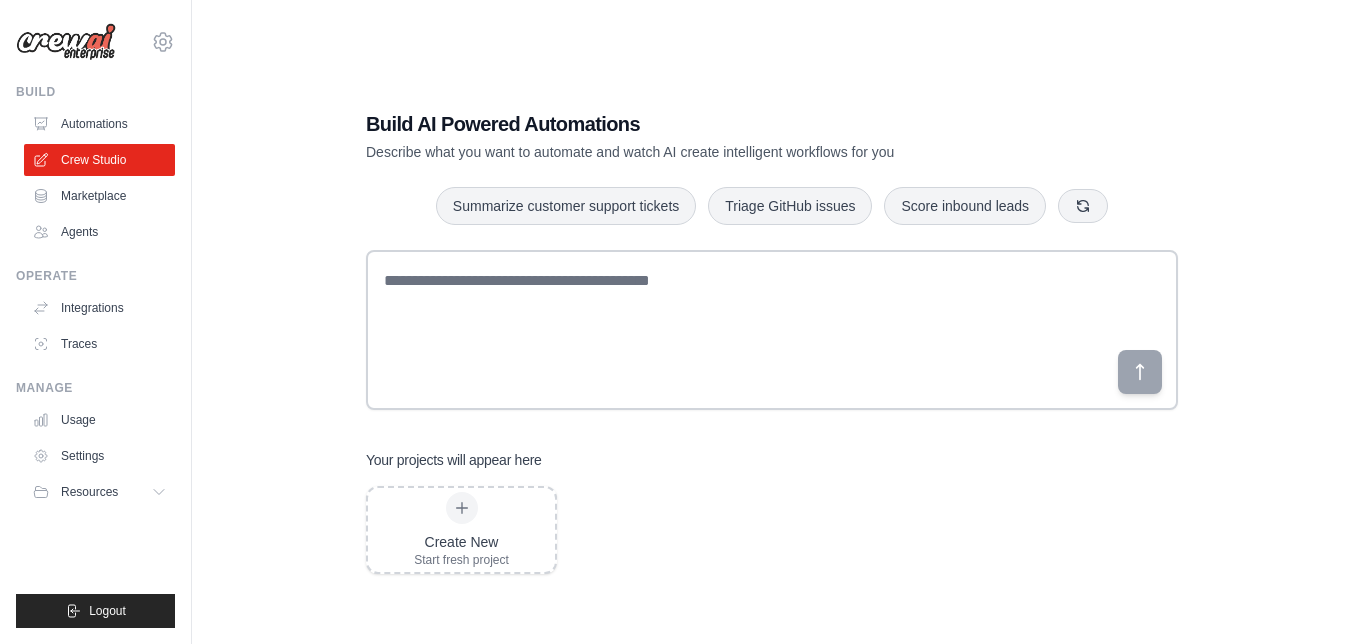 scroll, scrollTop: 0, scrollLeft: 0, axis: both 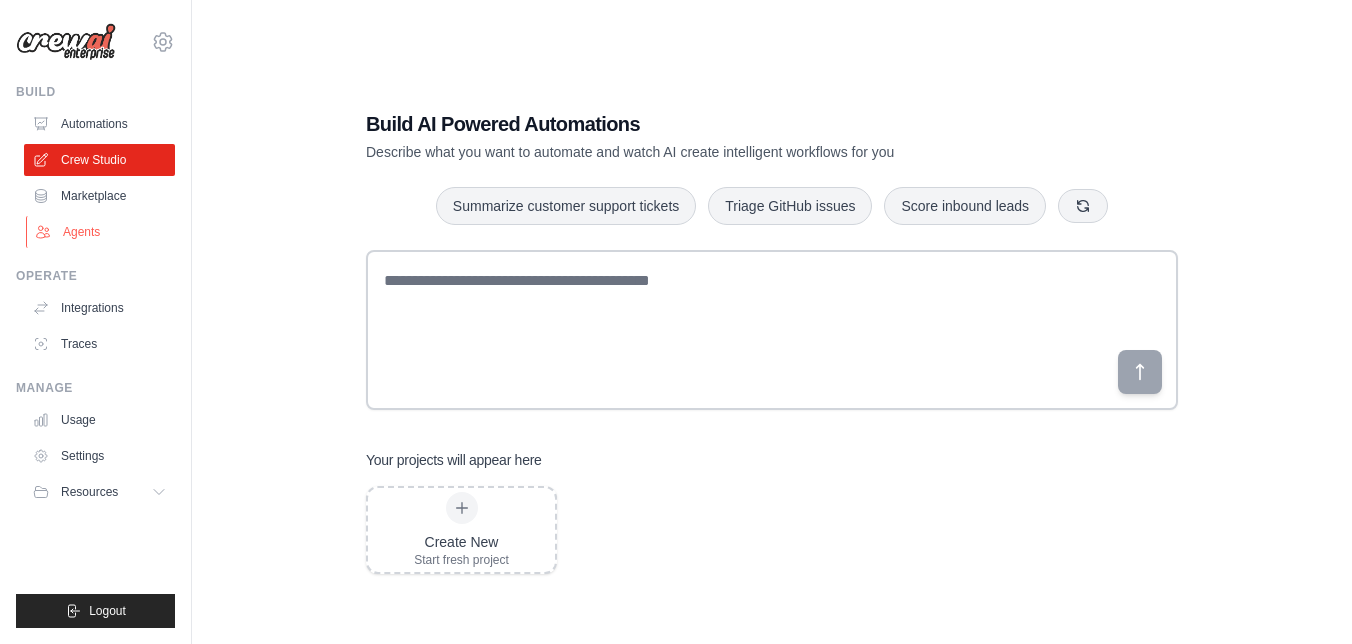 click on "Agents" at bounding box center (101, 232) 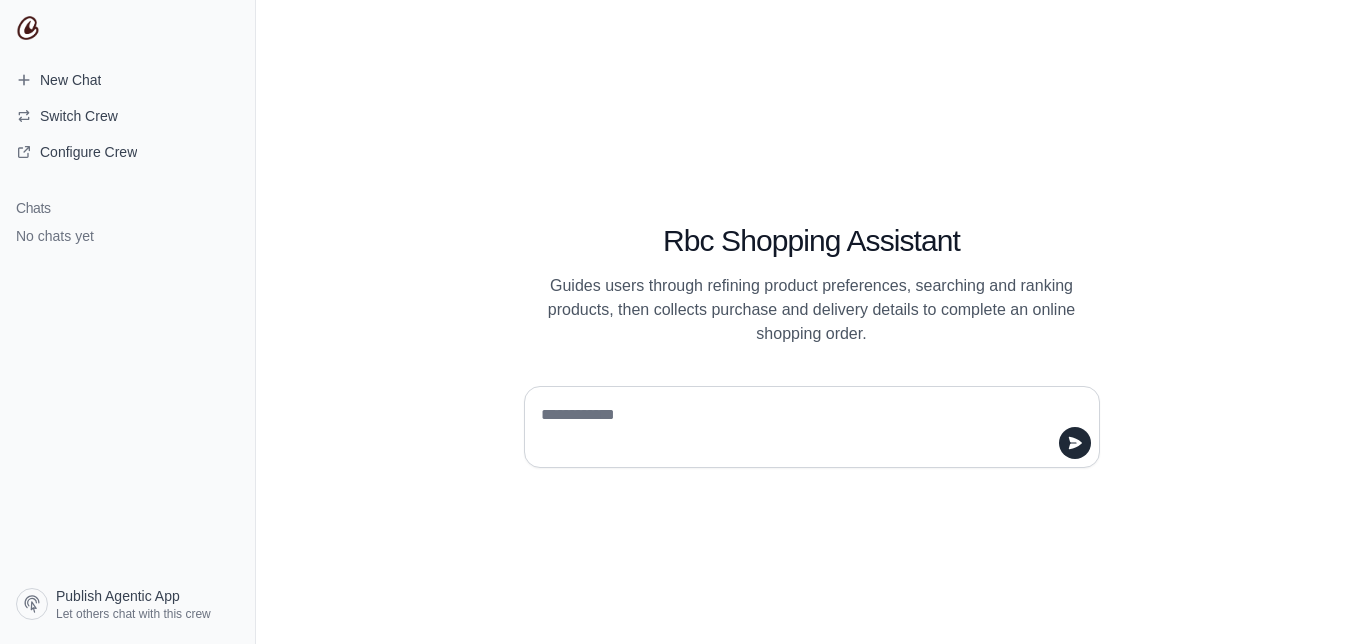 scroll, scrollTop: 0, scrollLeft: 0, axis: both 